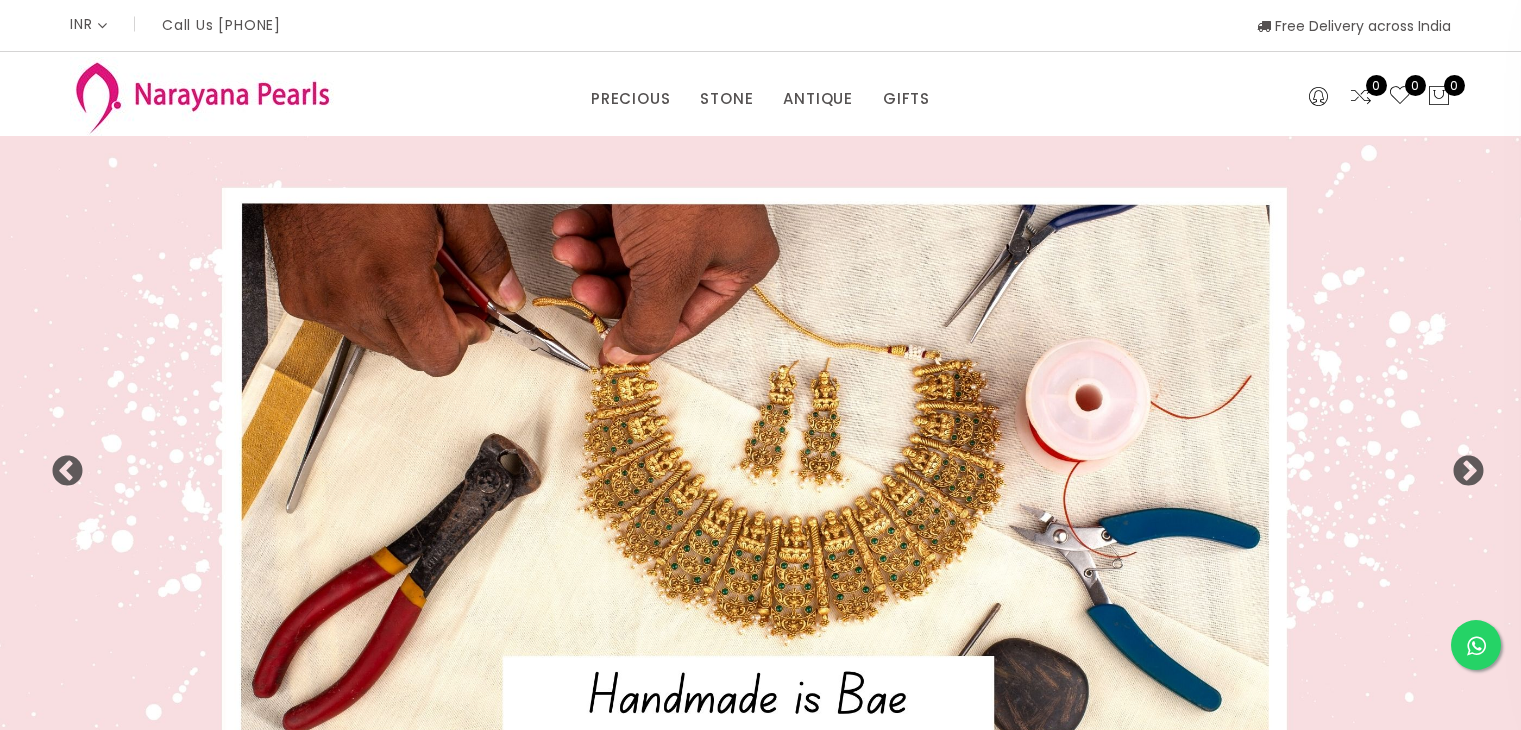 select on "INR" 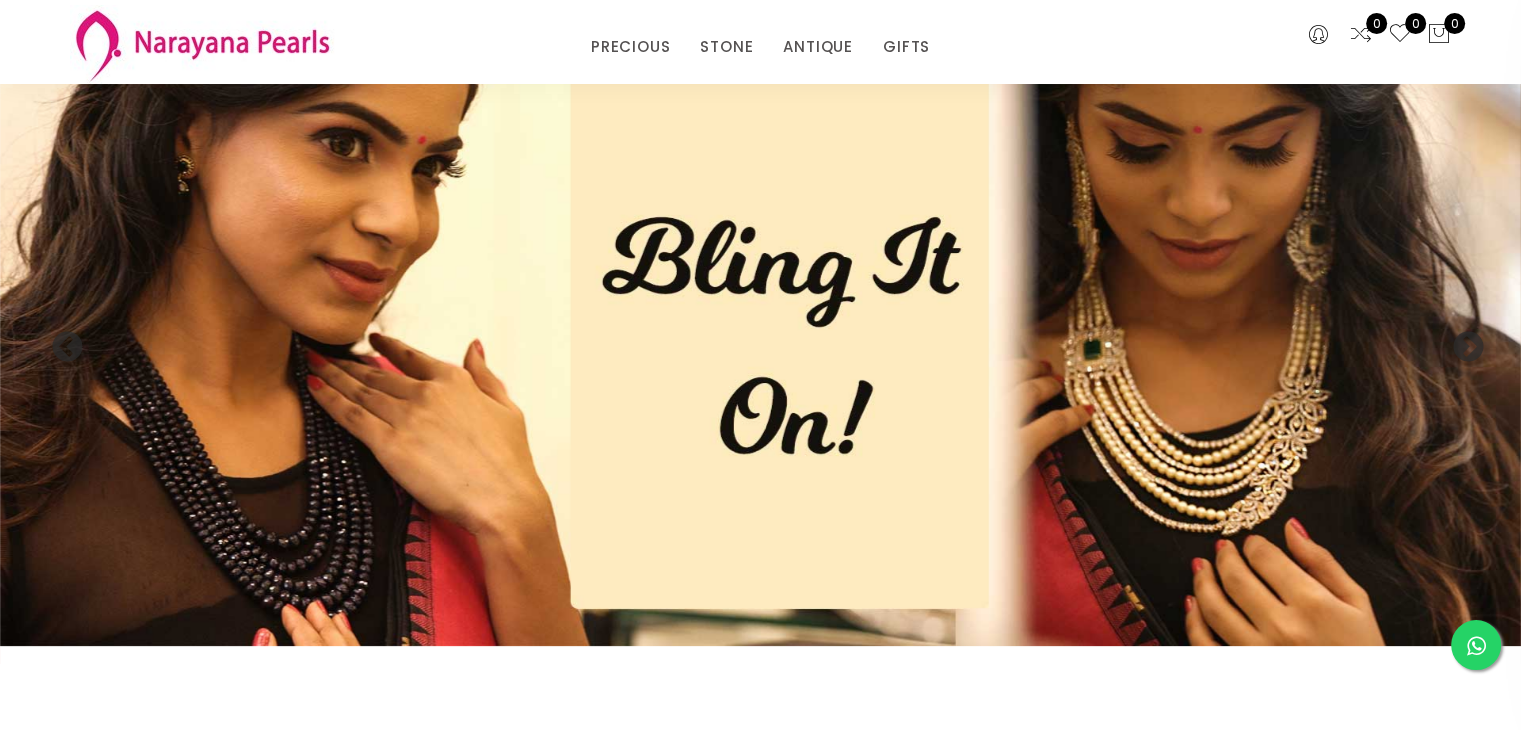 scroll, scrollTop: 0, scrollLeft: 0, axis: both 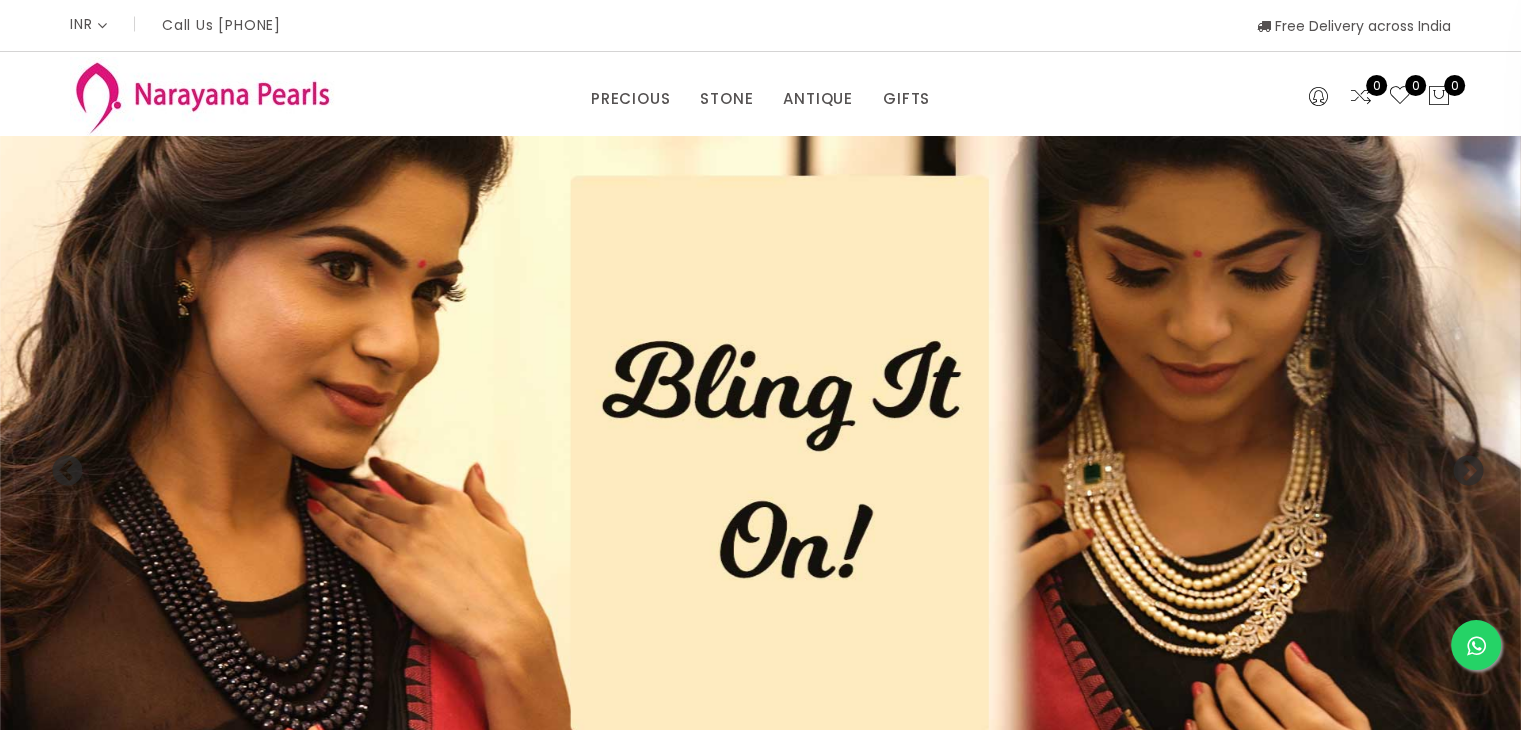 click at bounding box center (760, 453) 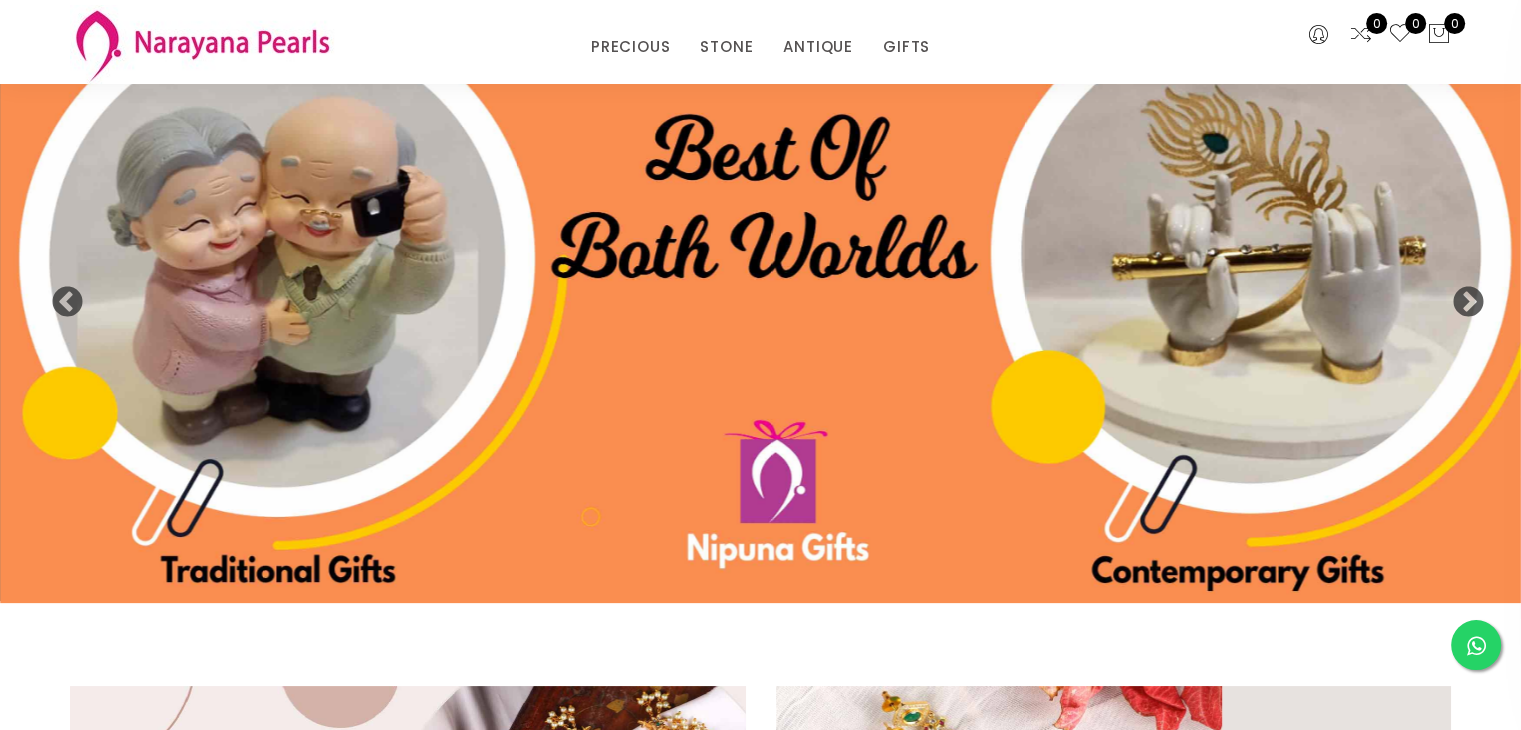 scroll, scrollTop: 120, scrollLeft: 0, axis: vertical 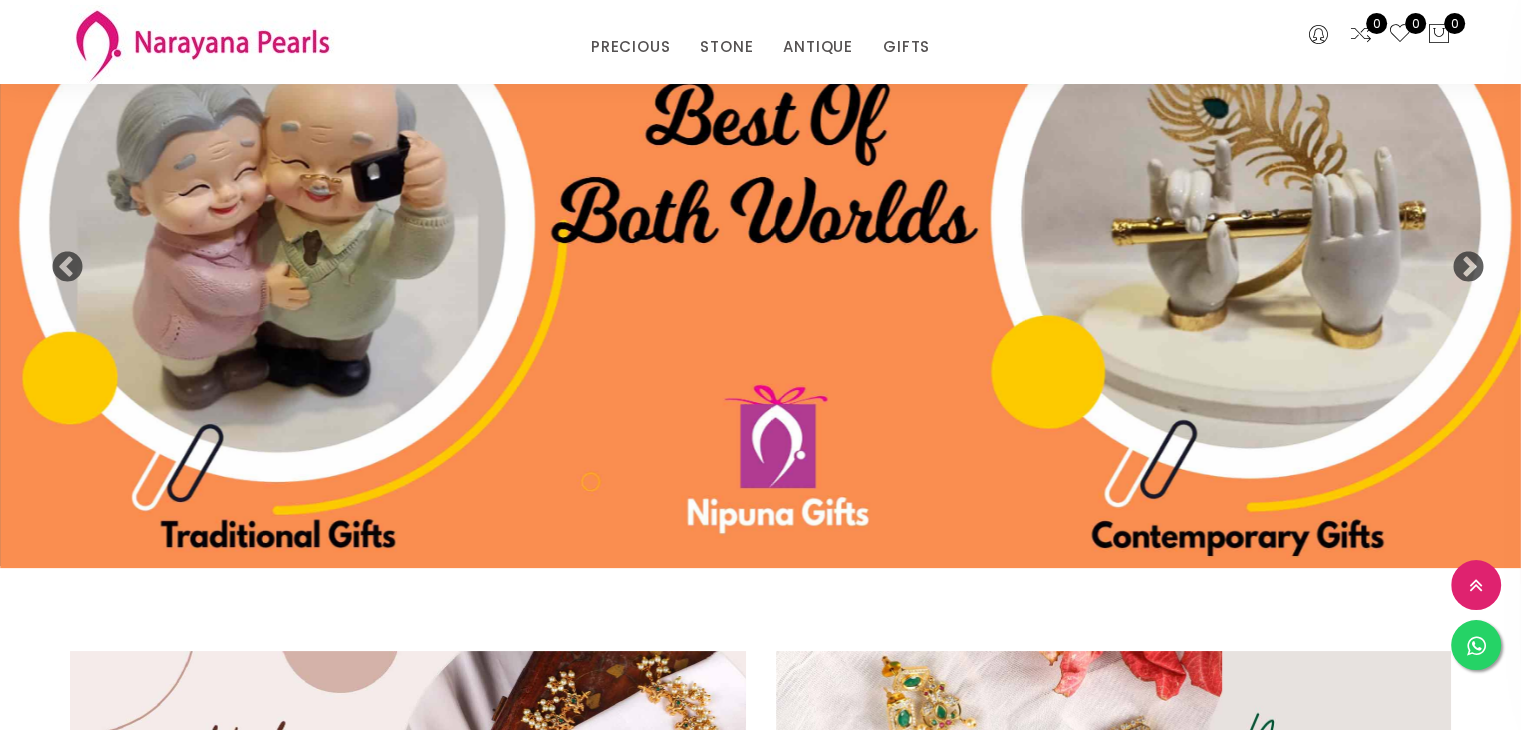 click at bounding box center [760, 250] 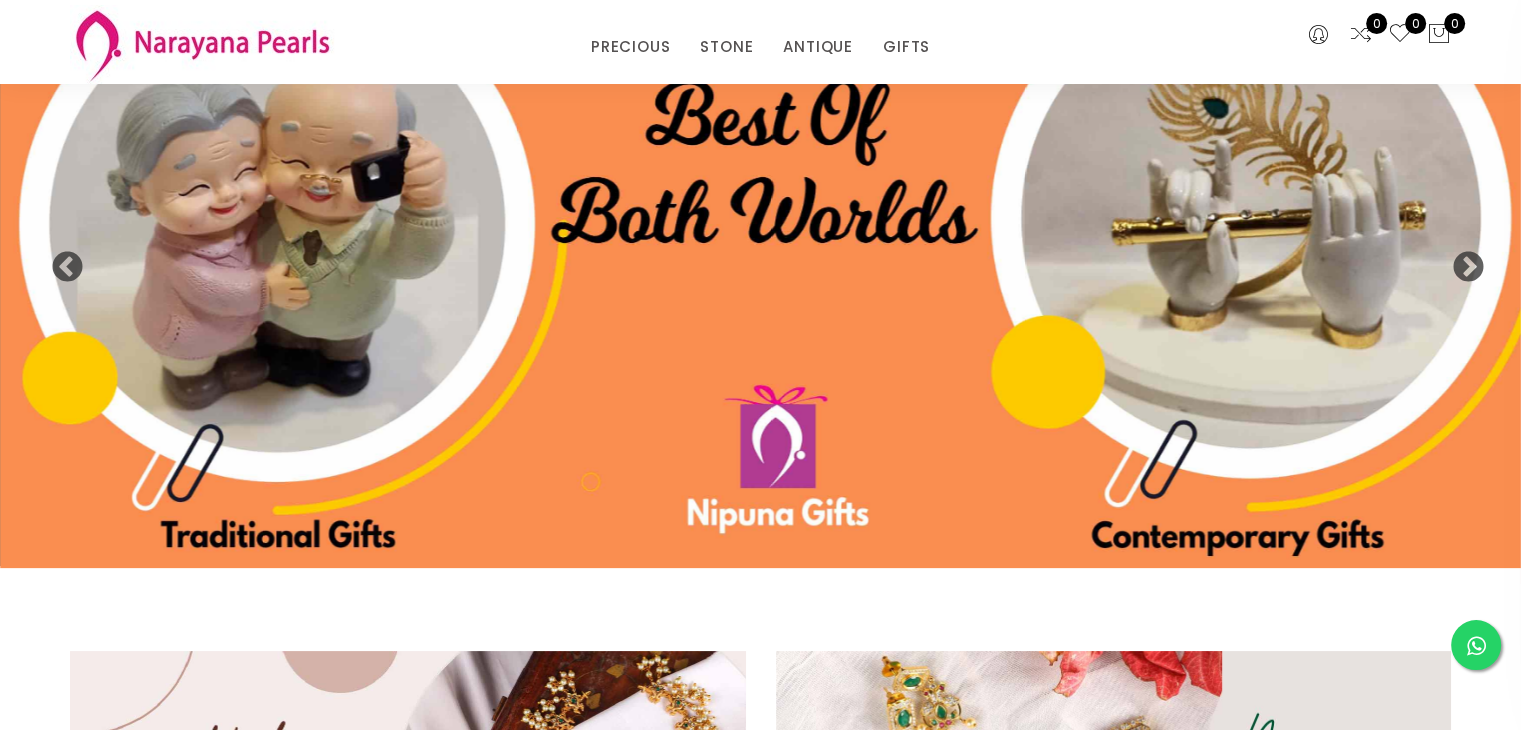 scroll, scrollTop: 52, scrollLeft: 0, axis: vertical 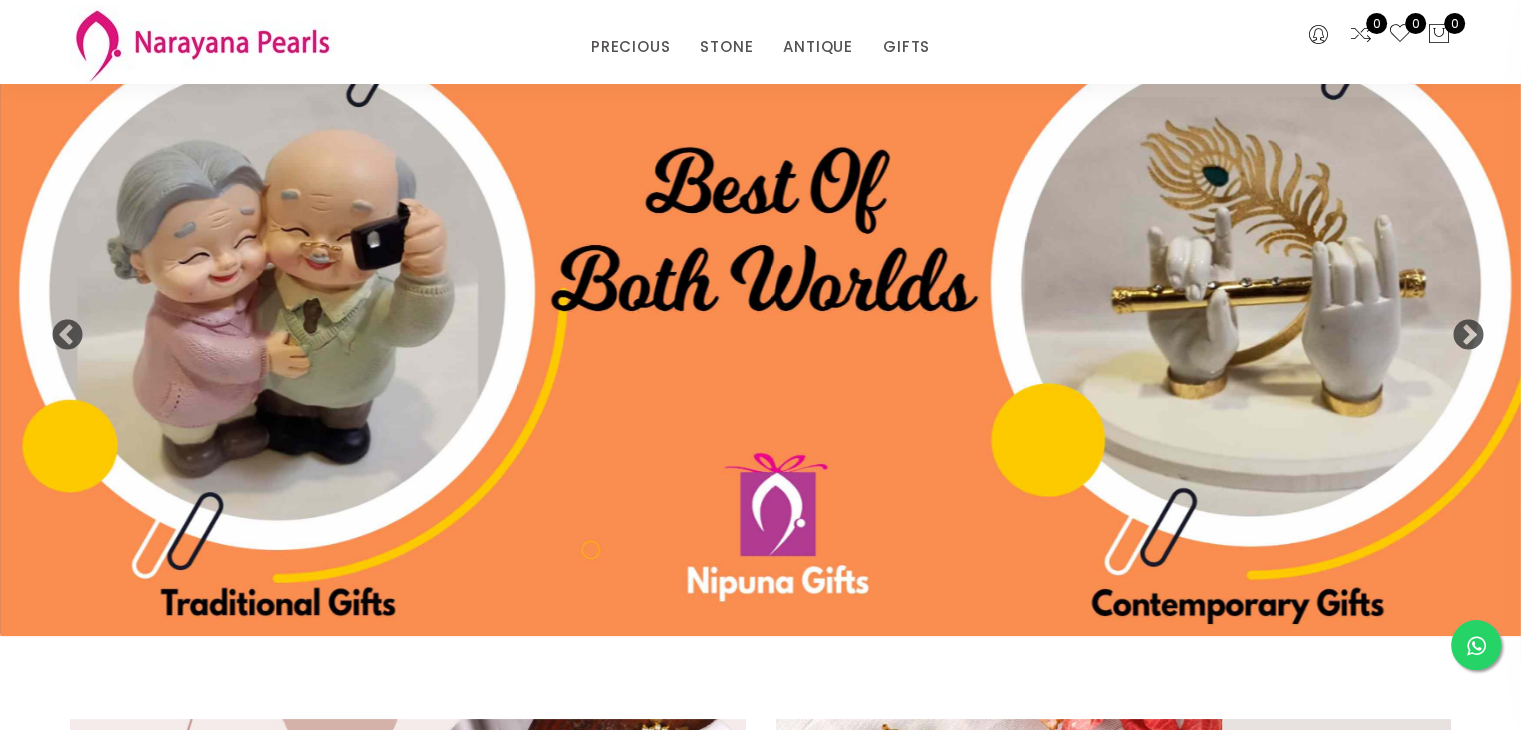 click at bounding box center [760, 318] 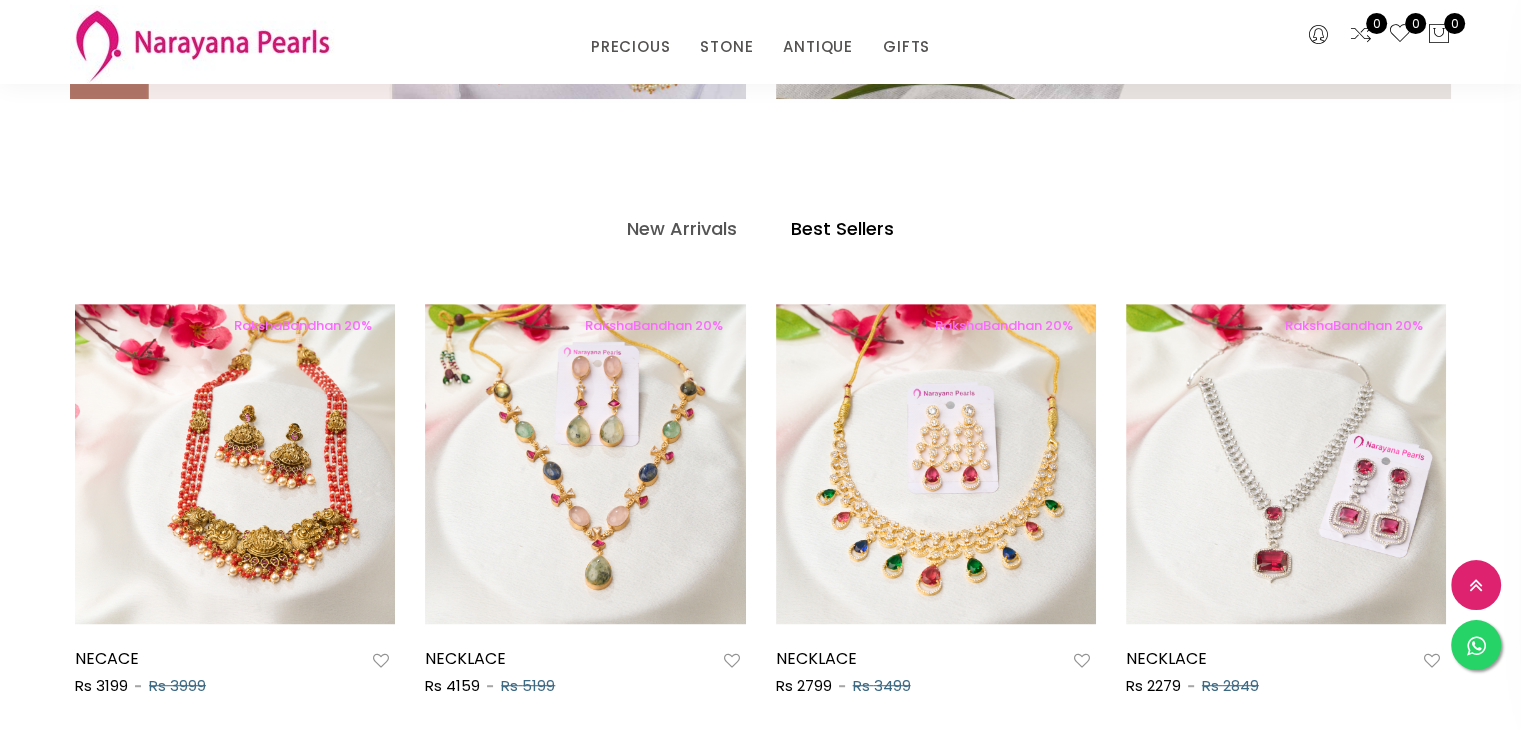 scroll, scrollTop: 1012, scrollLeft: 0, axis: vertical 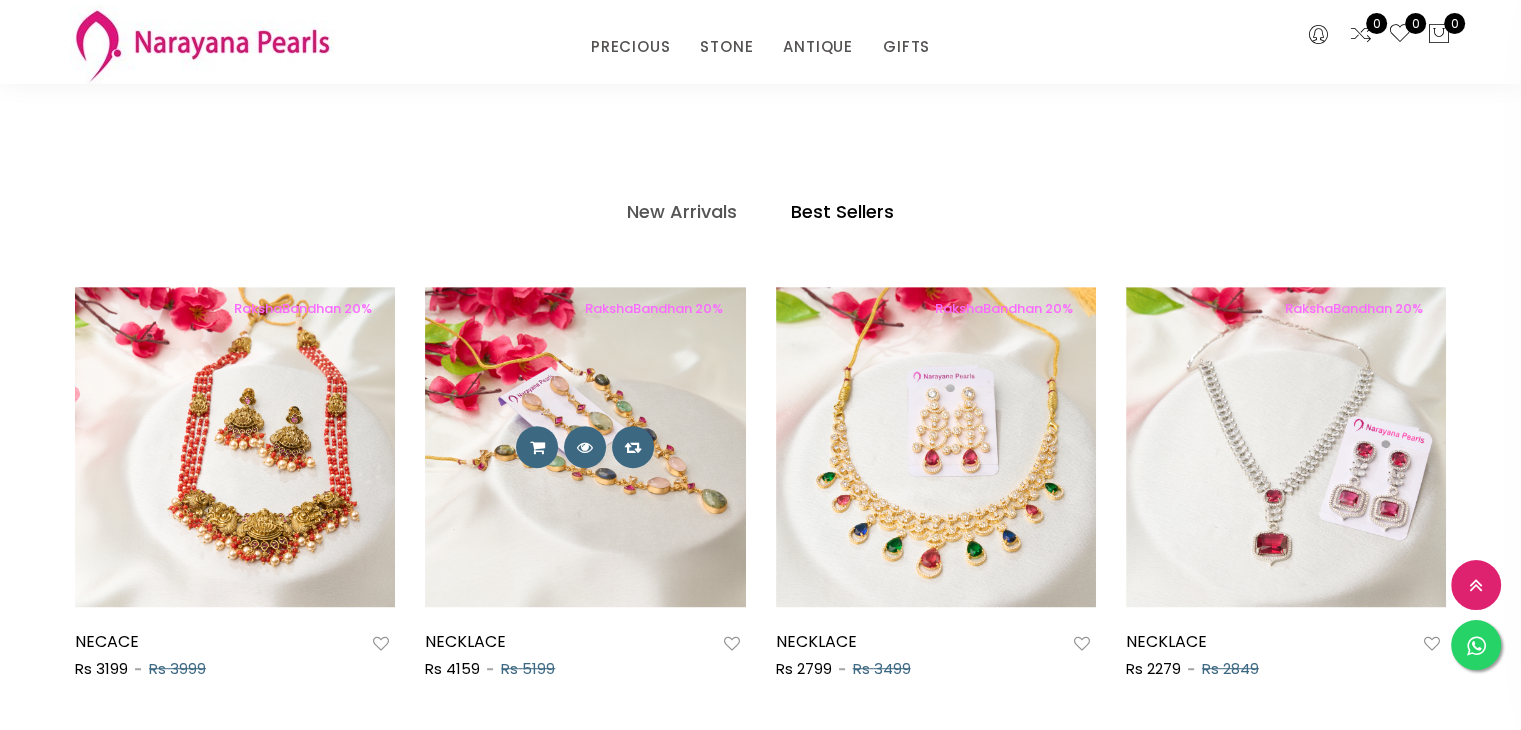 click at bounding box center (633, 447) 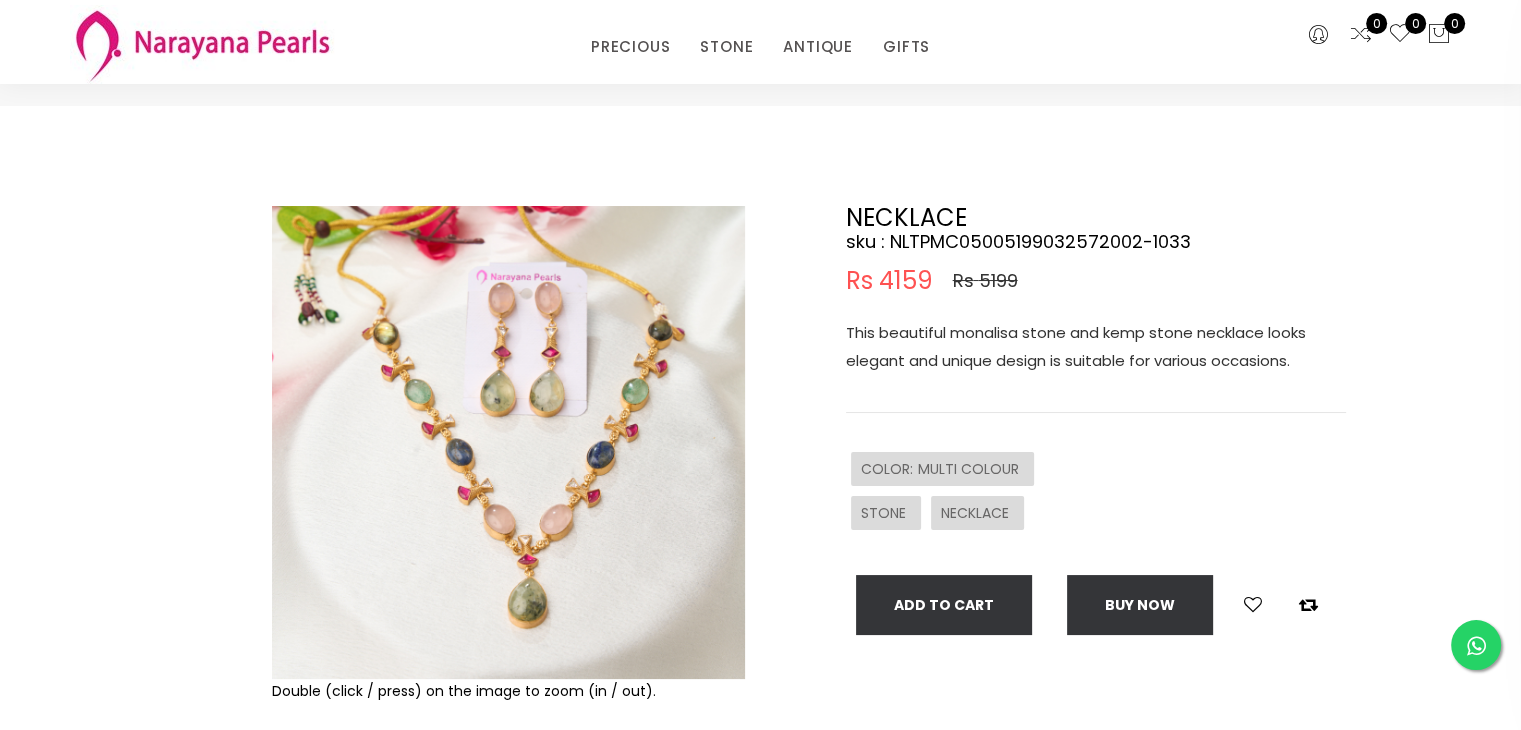 scroll, scrollTop: 0, scrollLeft: 0, axis: both 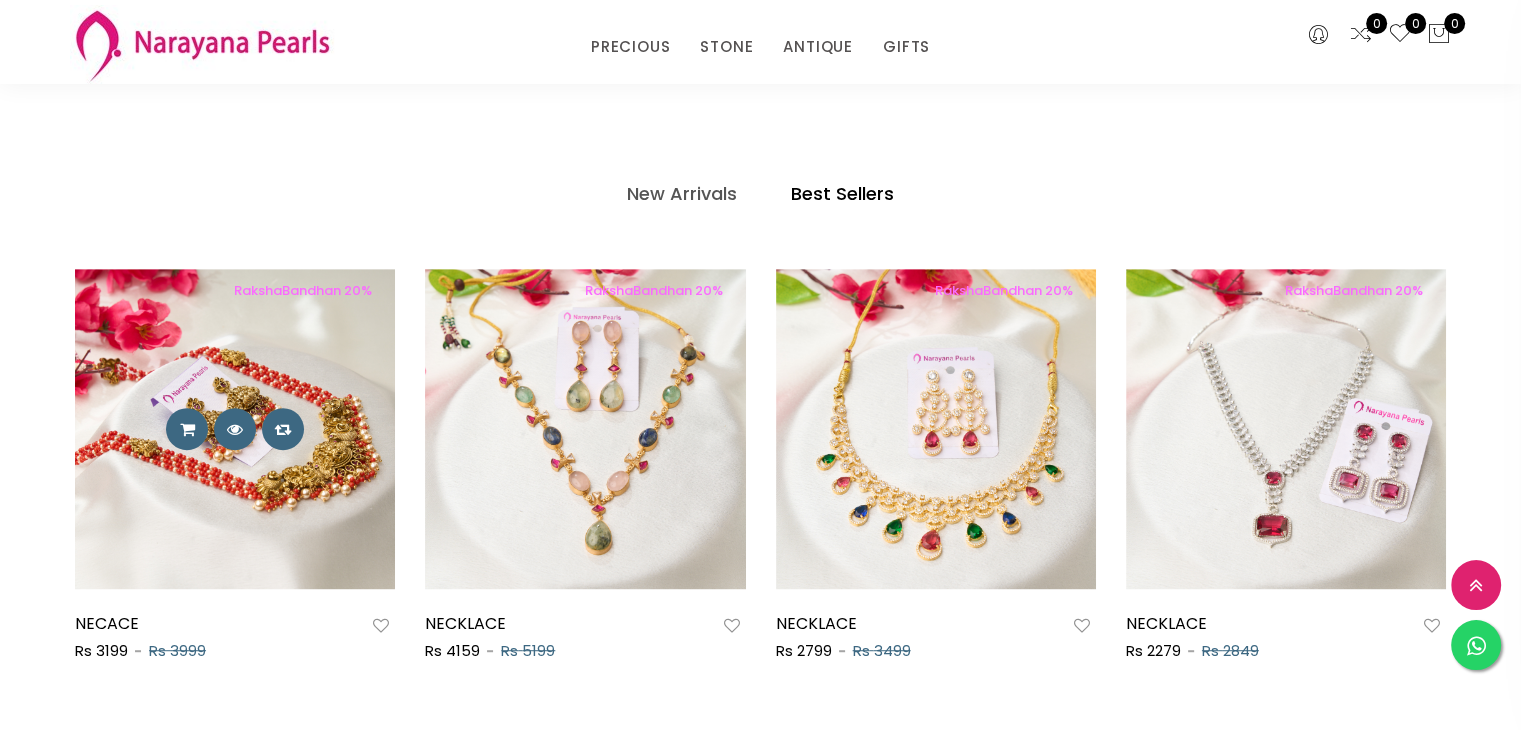 click at bounding box center (235, 429) 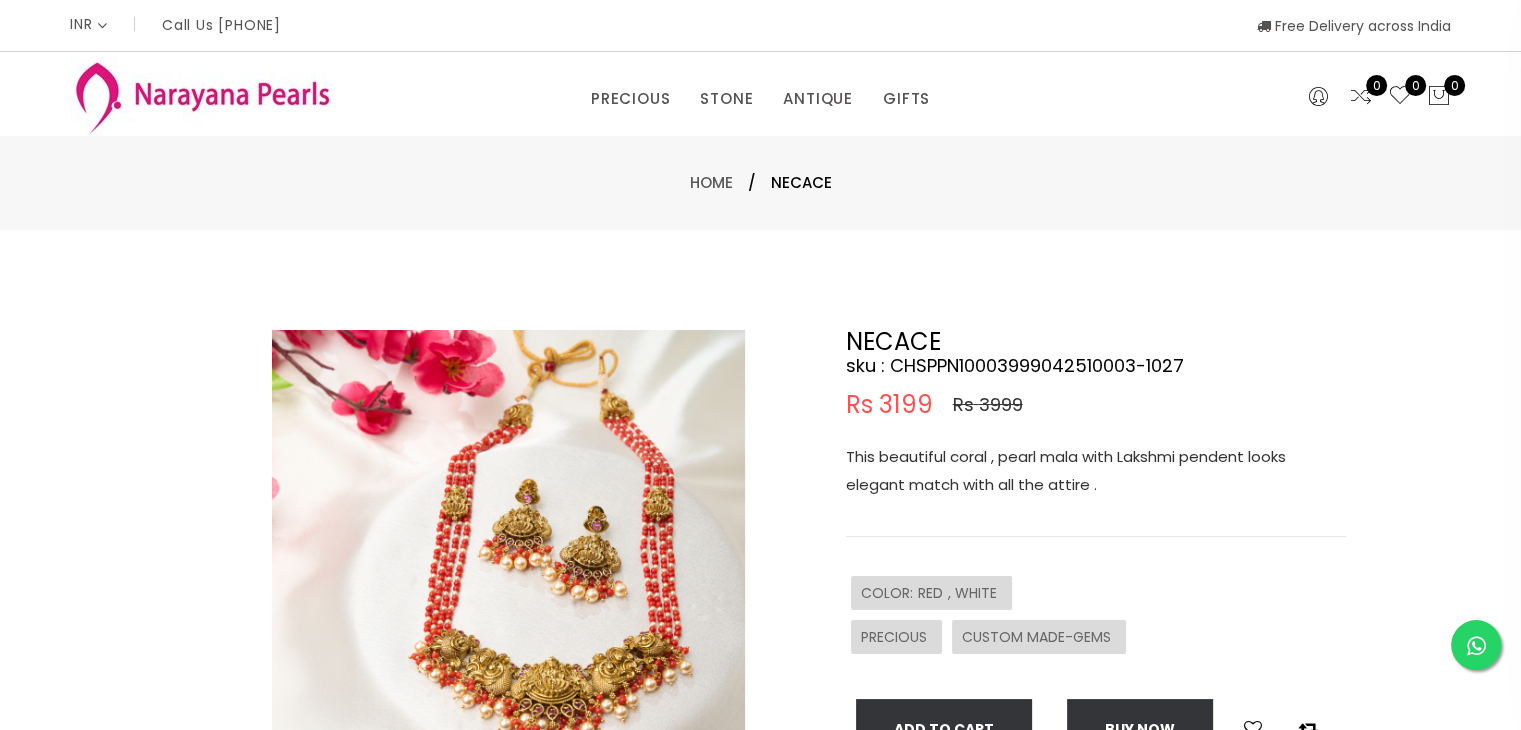 scroll, scrollTop: 1924, scrollLeft: 0, axis: vertical 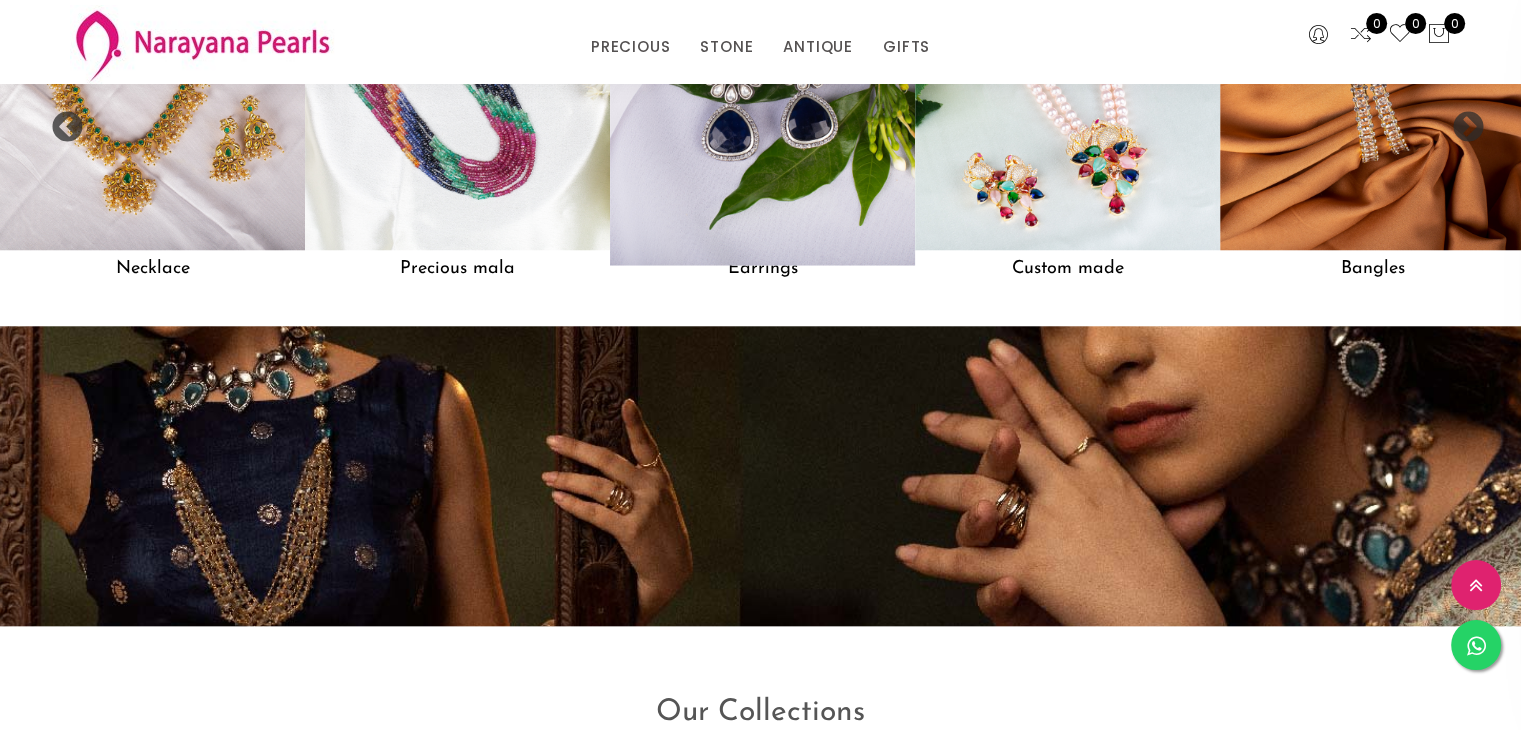 click at bounding box center (763, 98) 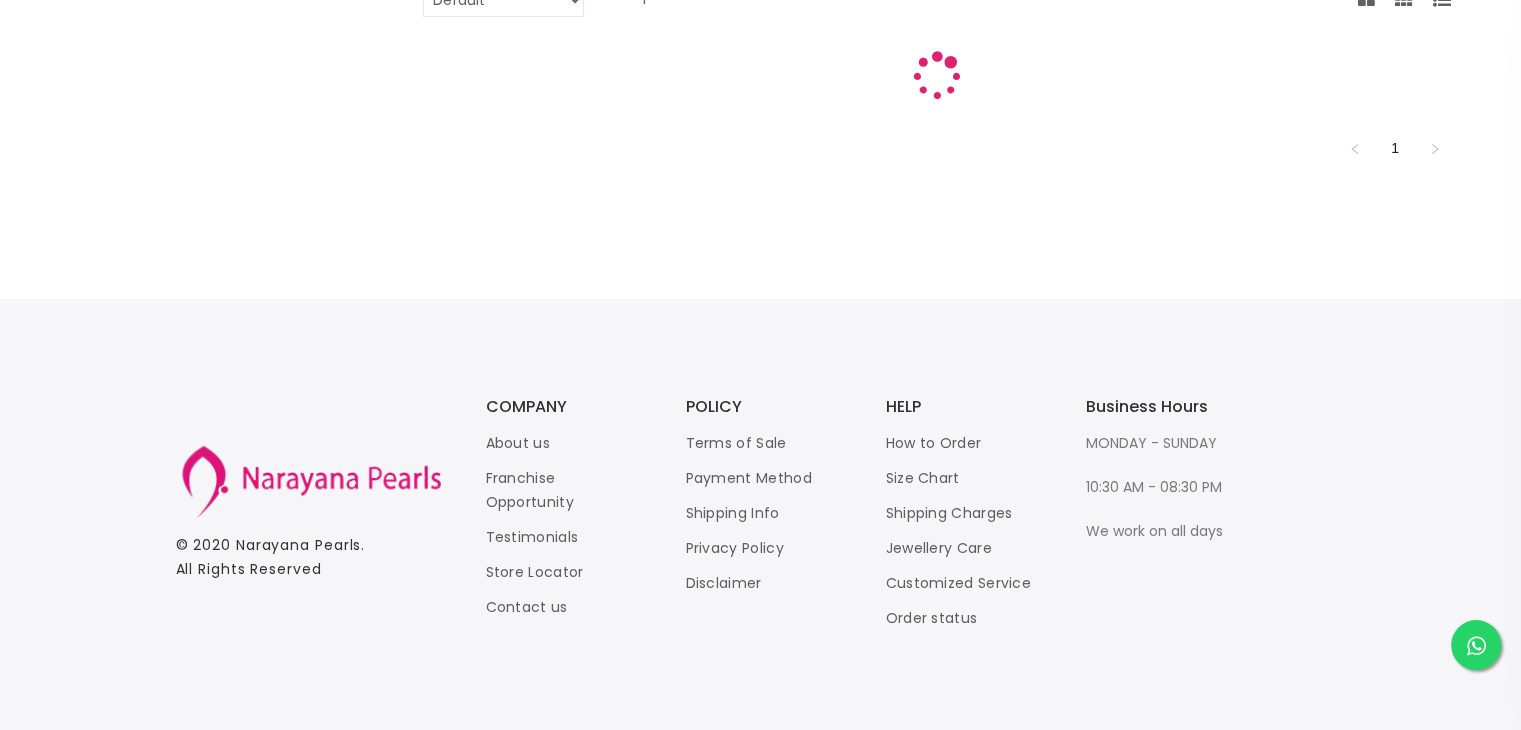 scroll, scrollTop: 0, scrollLeft: 0, axis: both 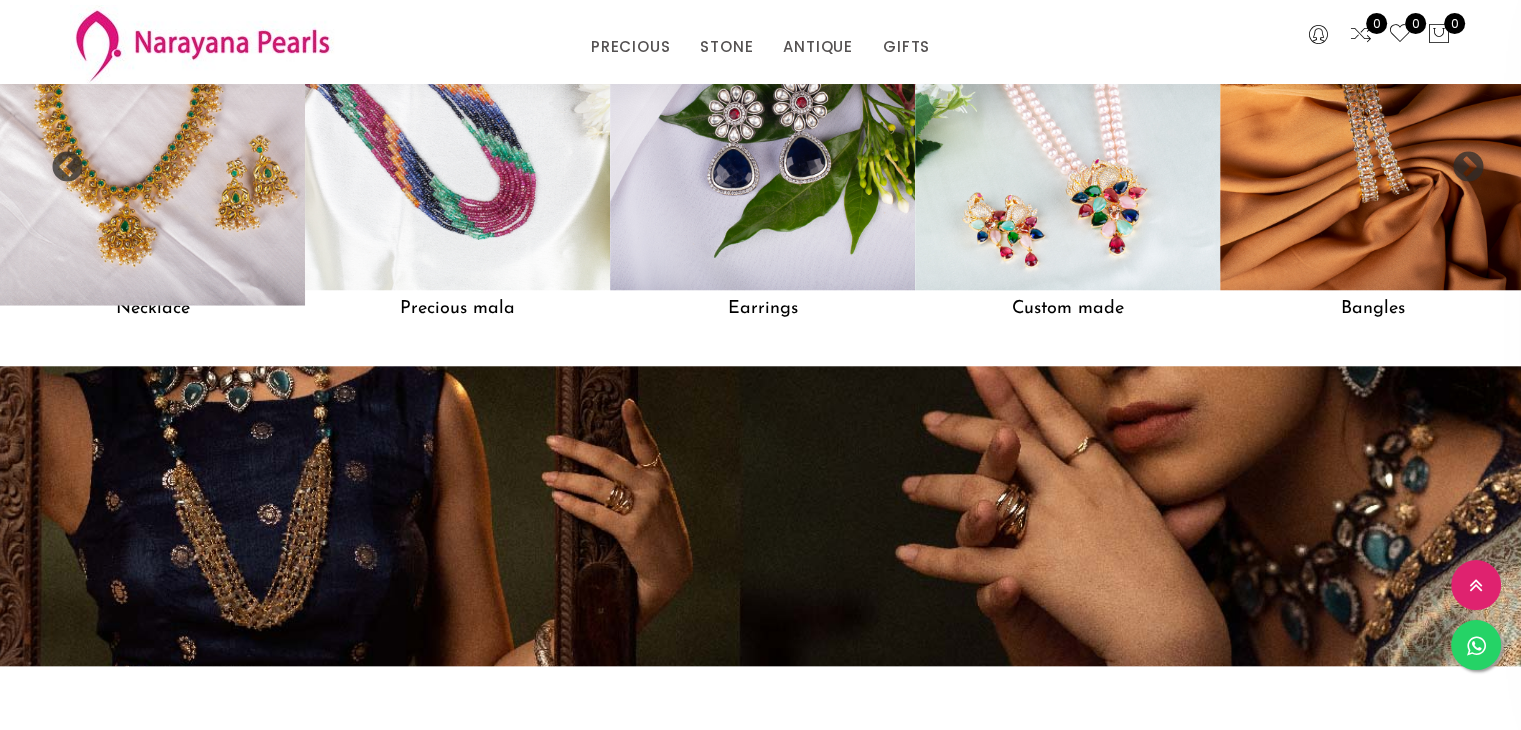 click at bounding box center (153, 138) 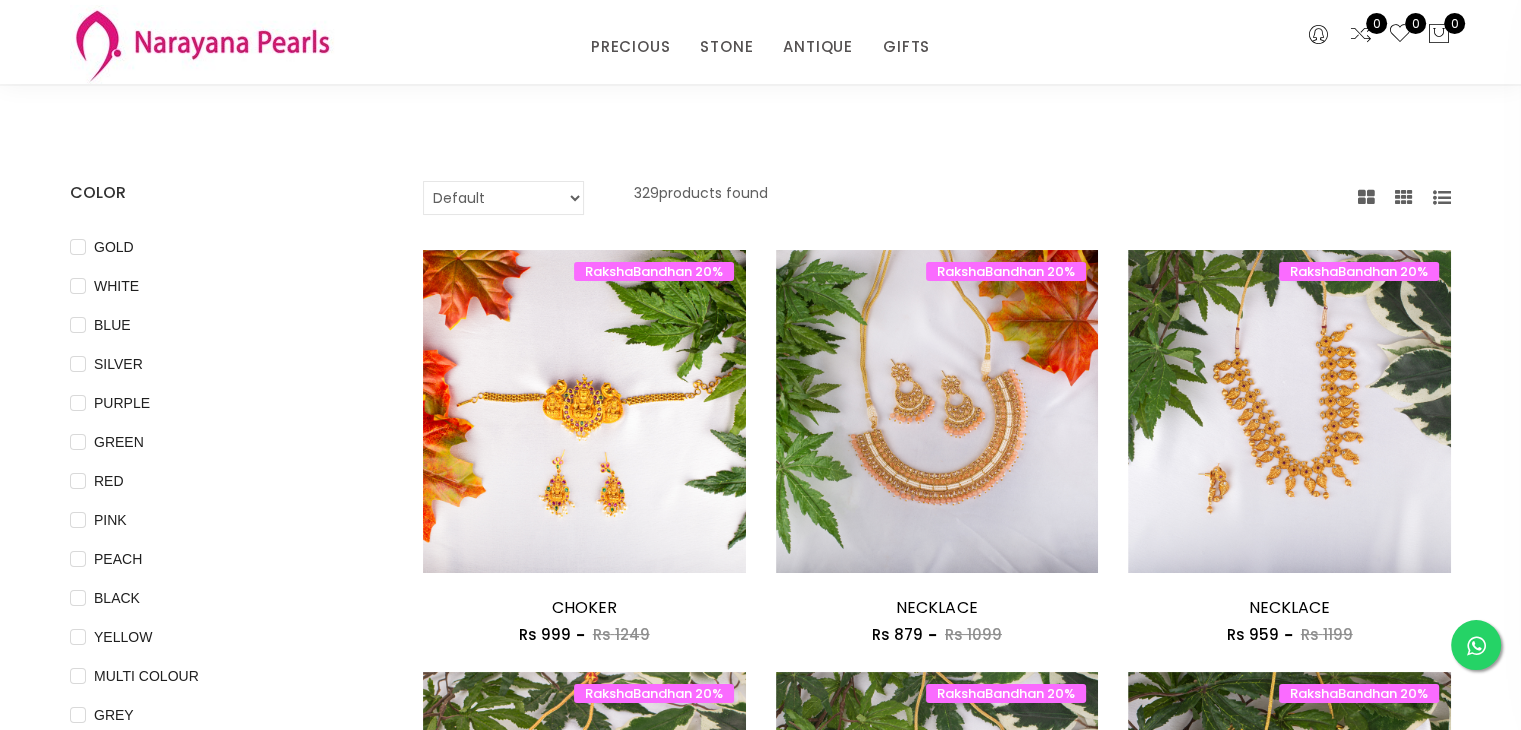 scroll, scrollTop: 0, scrollLeft: 0, axis: both 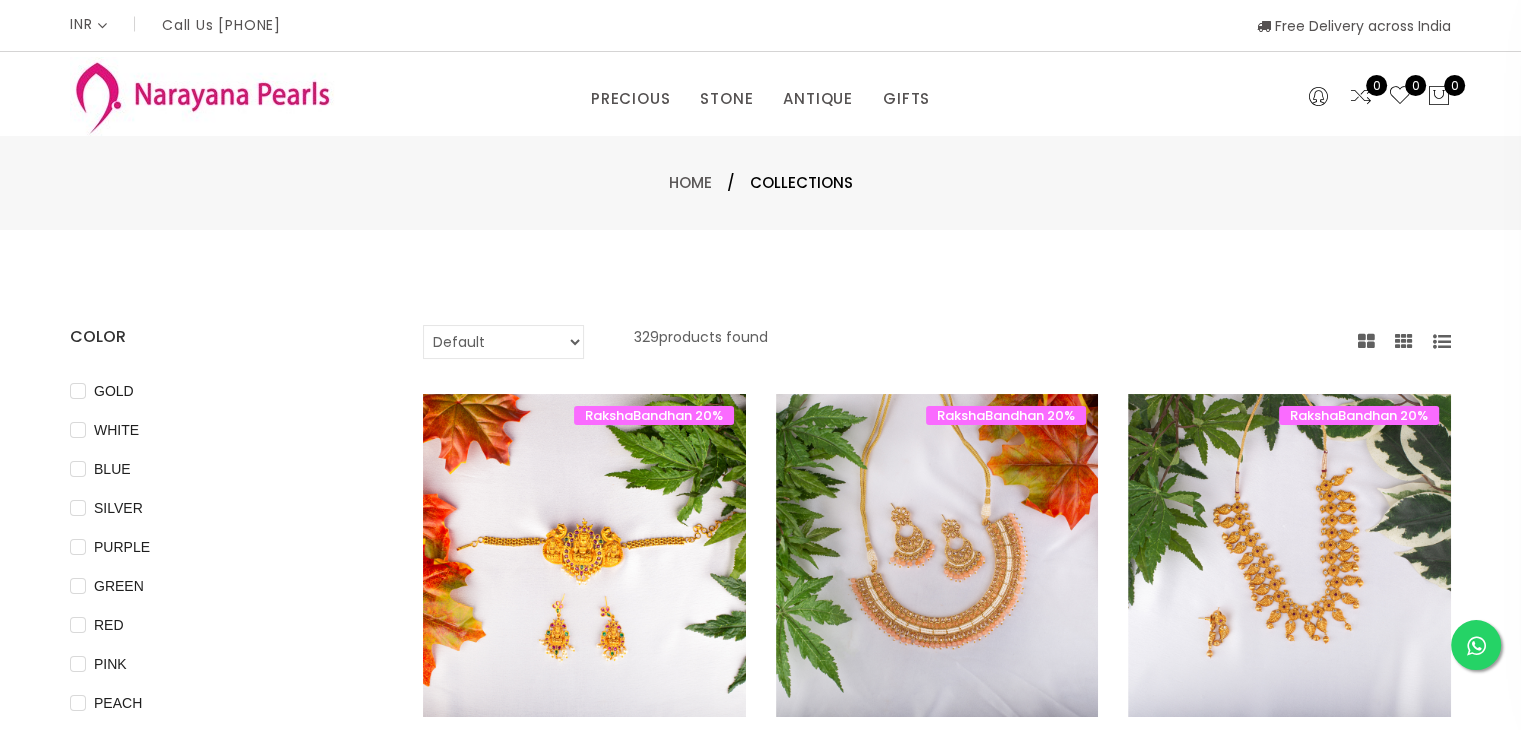 click on "Default Price - High to Low Price - Low to High" at bounding box center (503, 342) 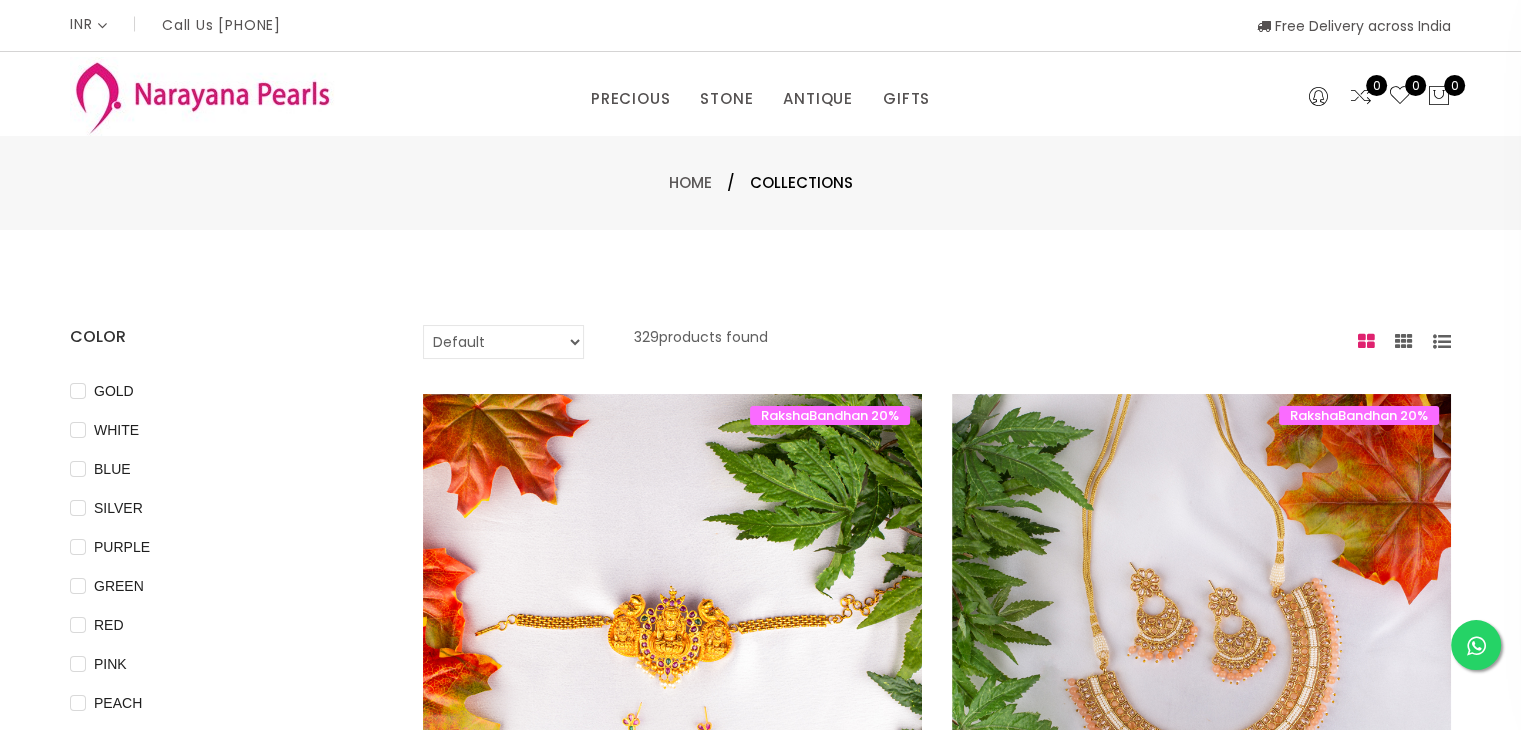 click at bounding box center [1404, 342] 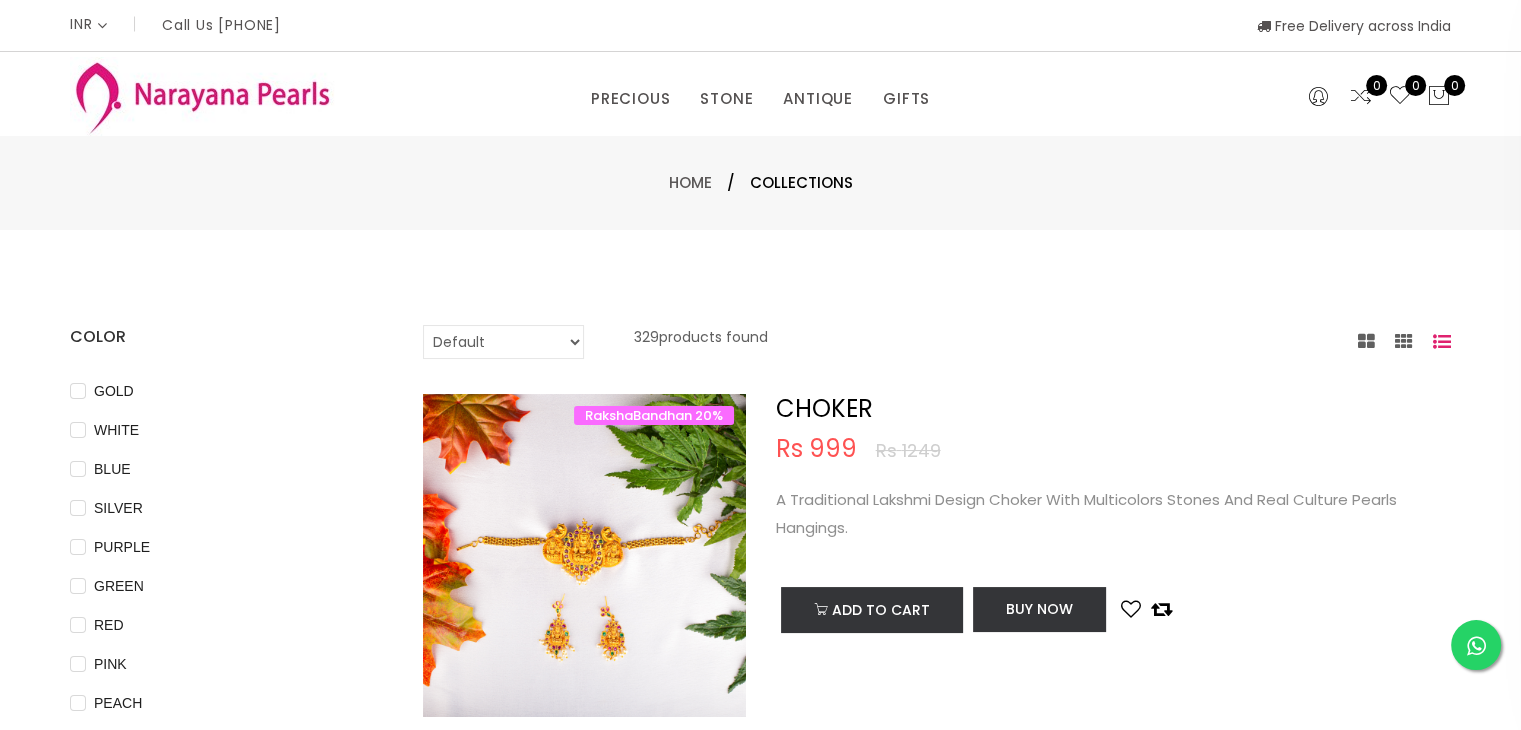 click at bounding box center [1404, 342] 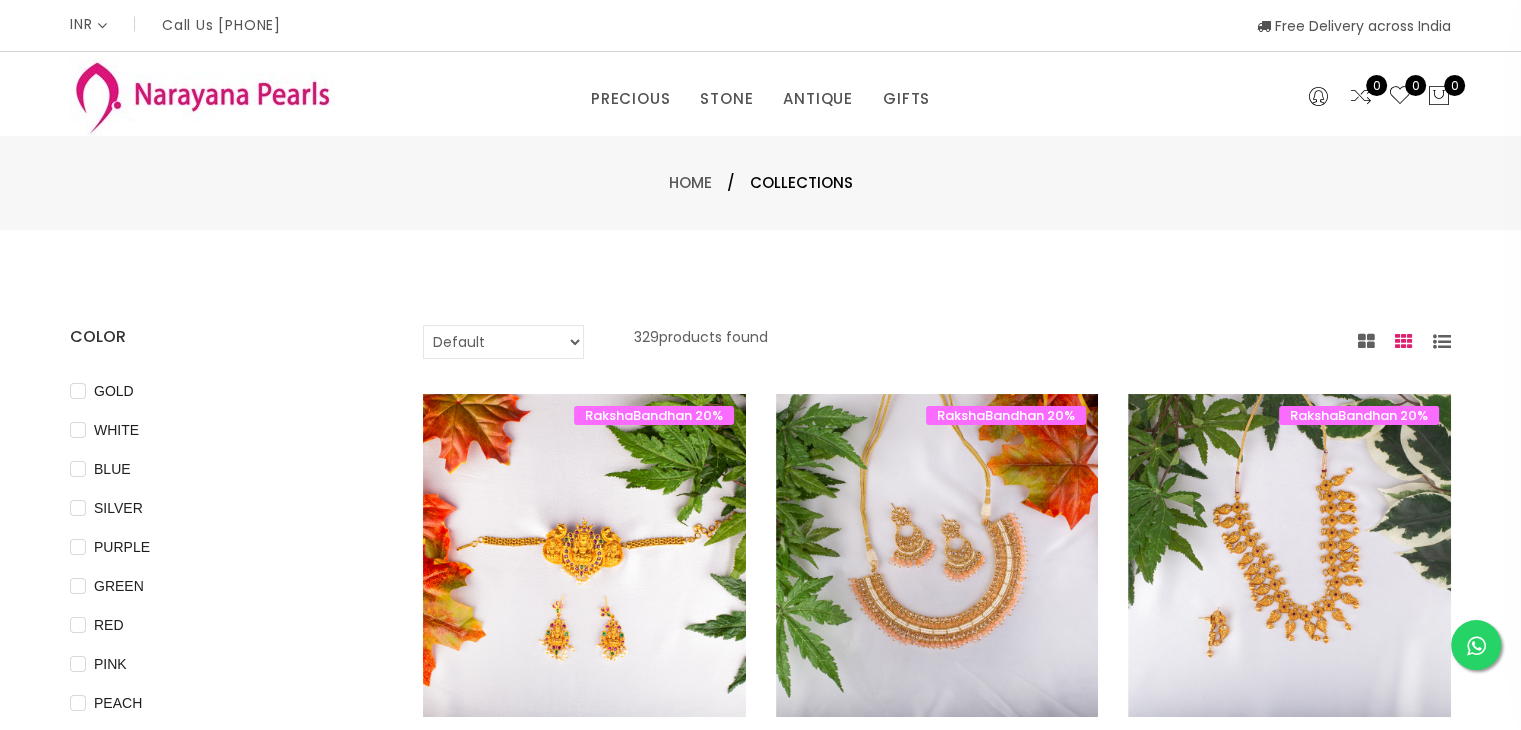 click at bounding box center (1442, 342) 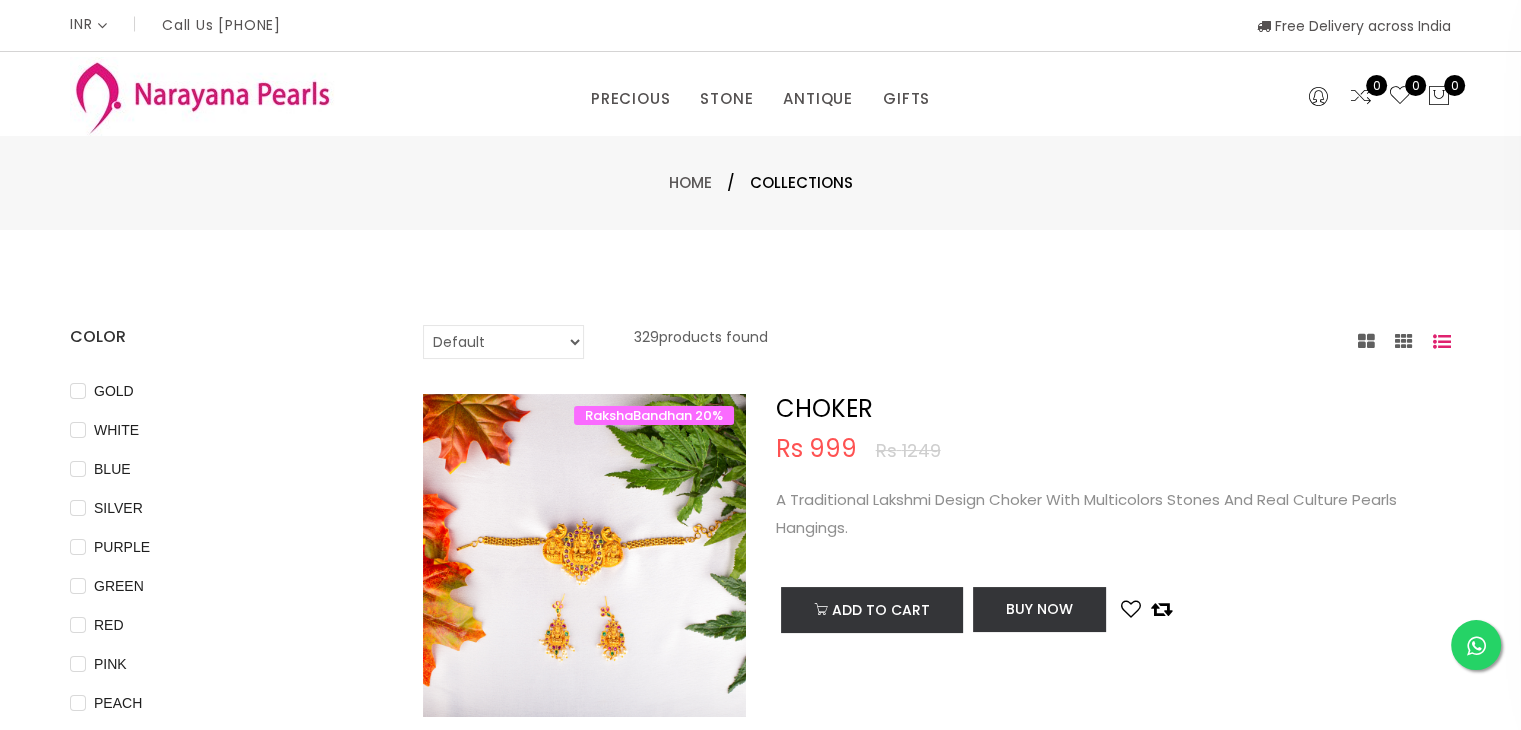 type 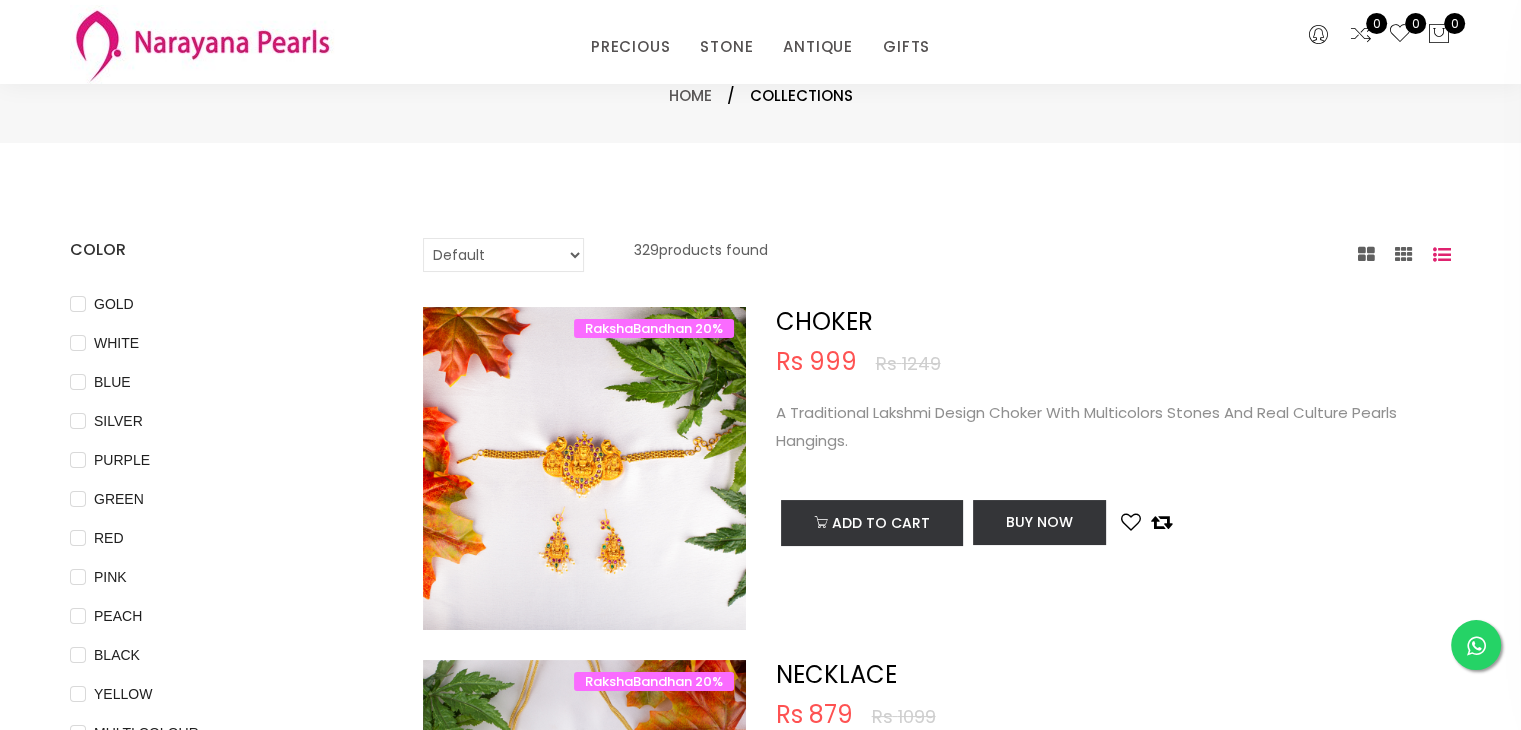 scroll, scrollTop: 0, scrollLeft: 0, axis: both 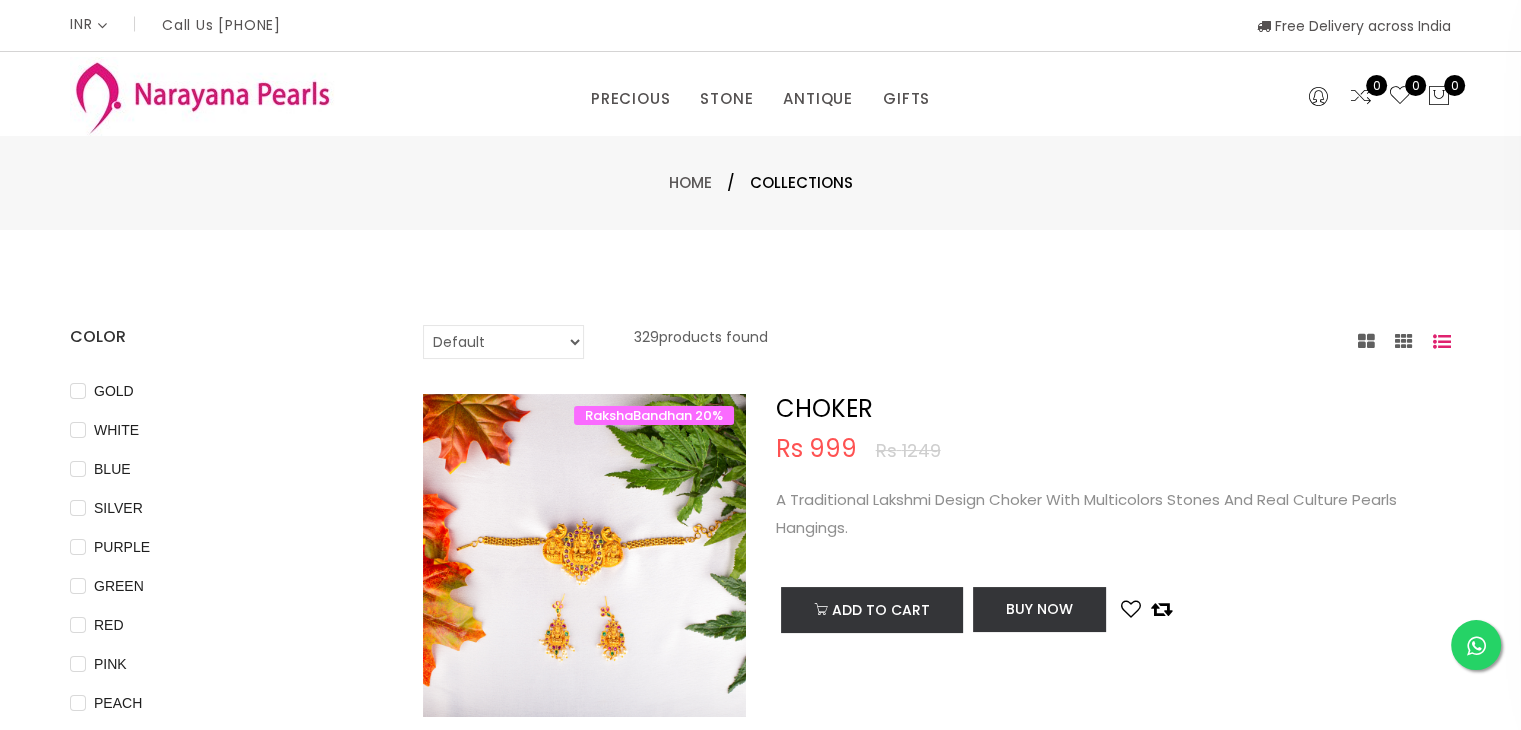 click at bounding box center [1366, 342] 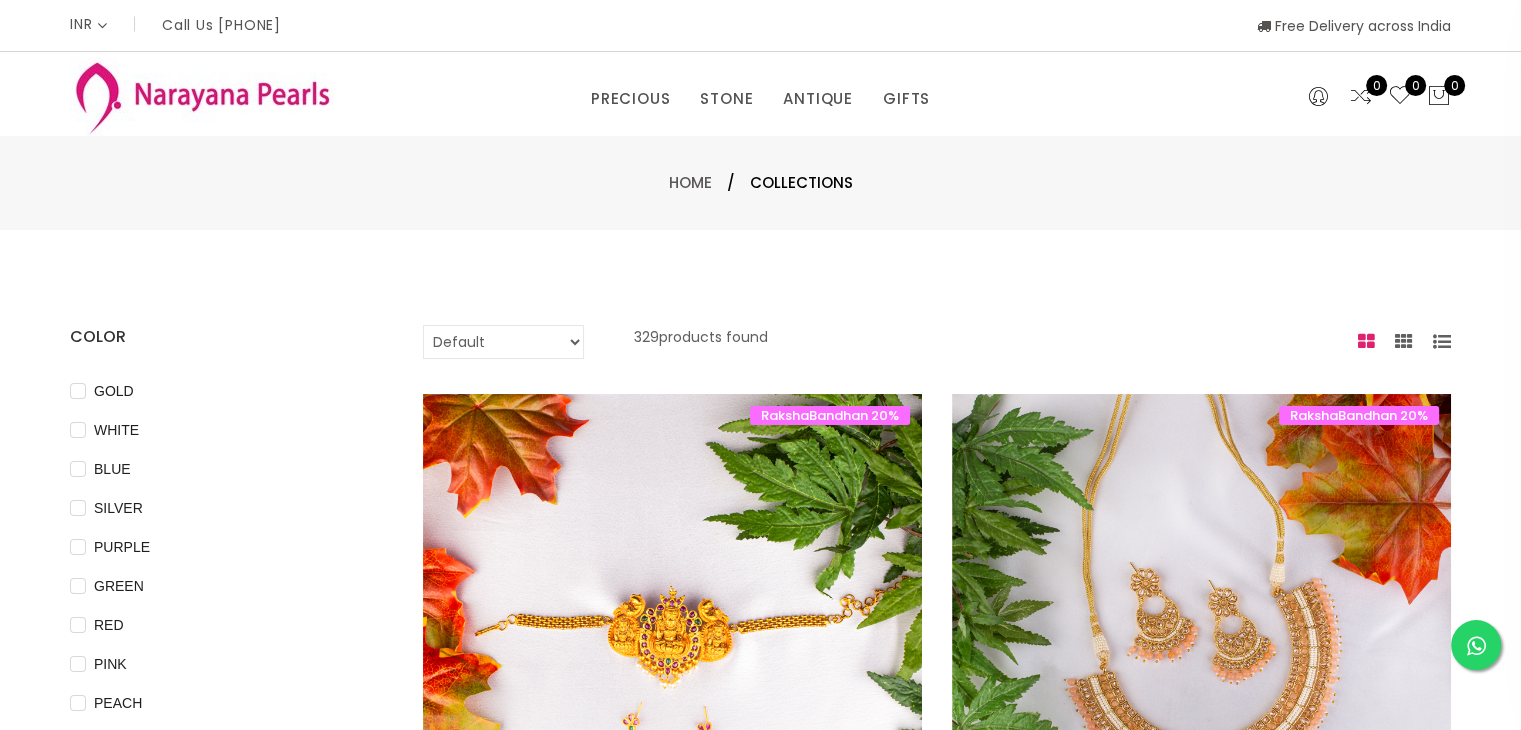 click at bounding box center [1404, 342] 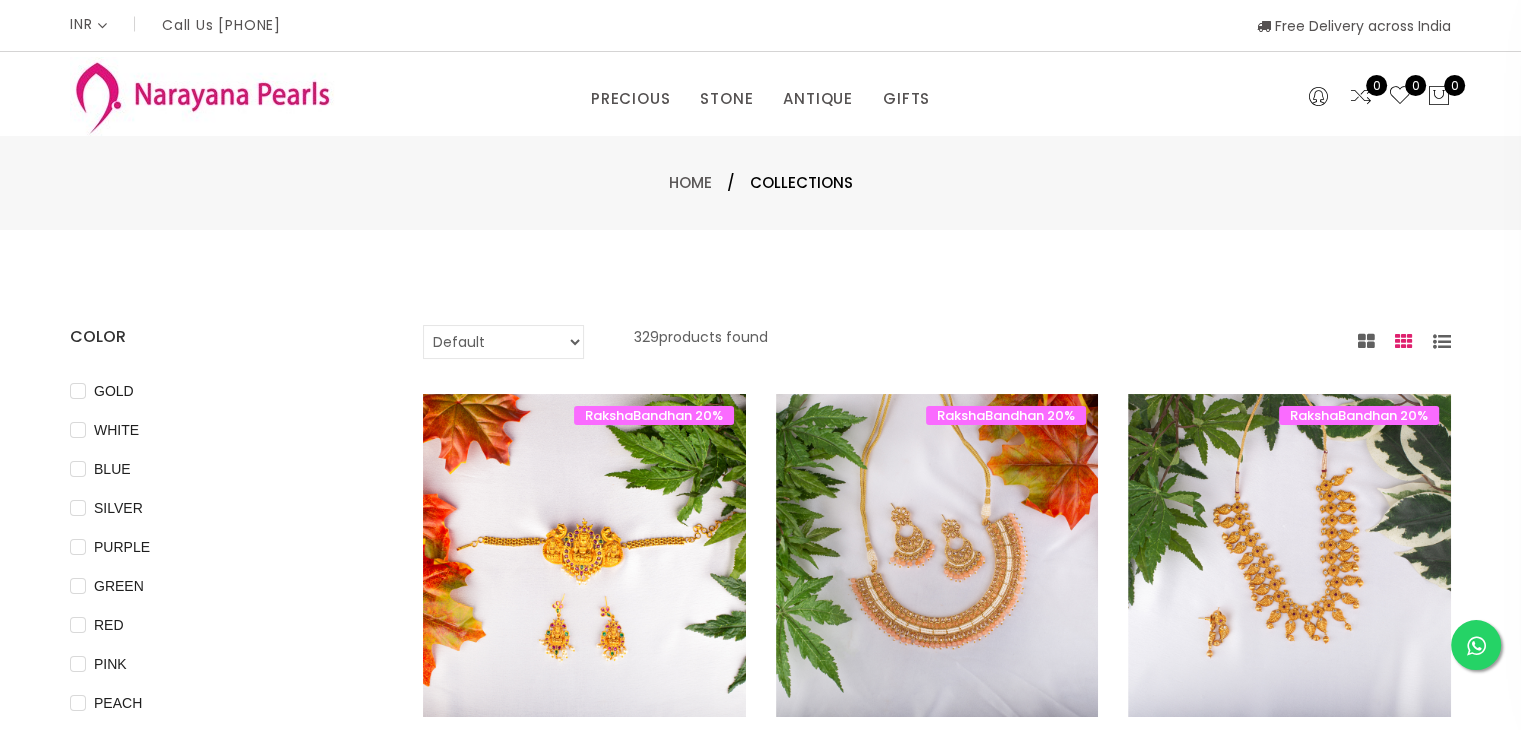 click at bounding box center [1442, 342] 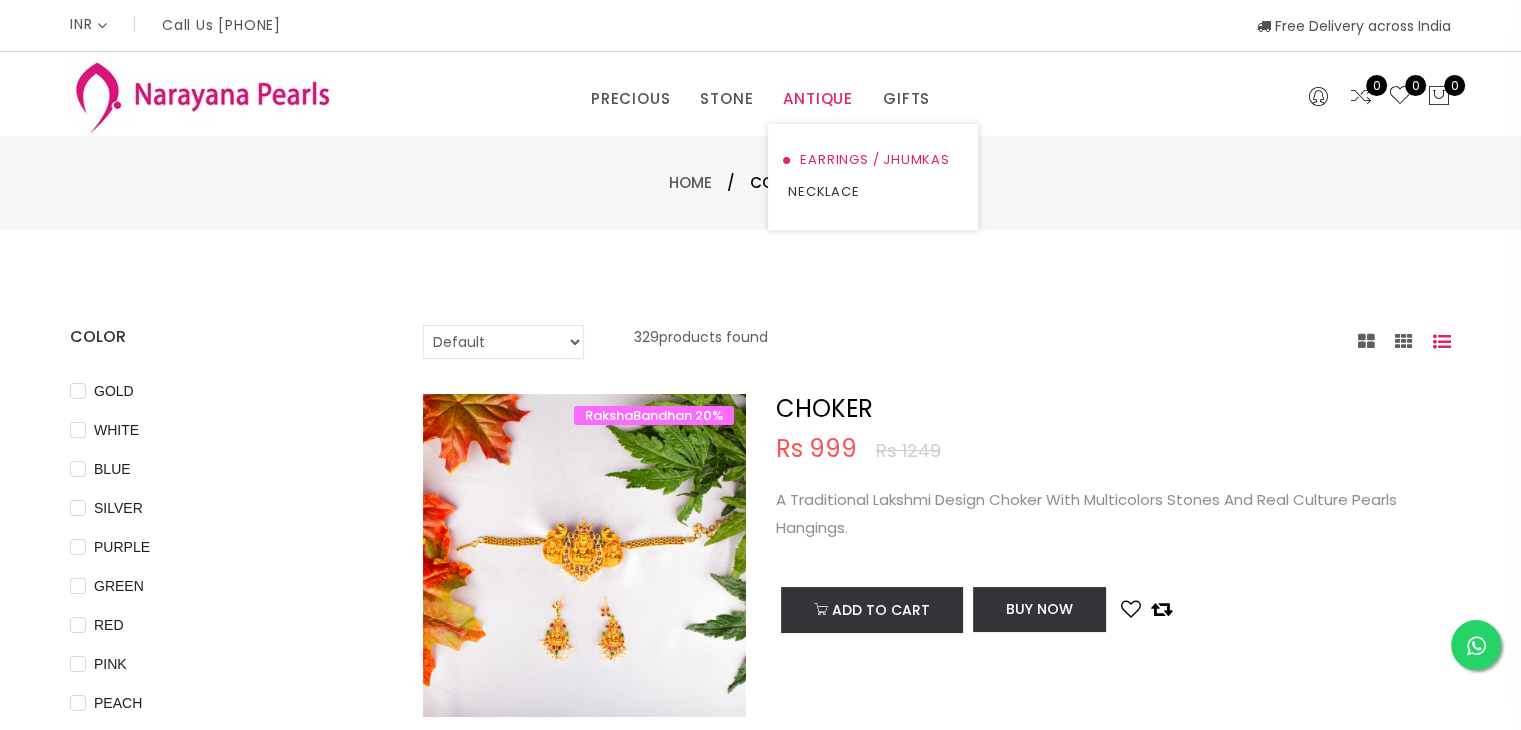 click on "EARRINGS / JHUMKAS" at bounding box center [873, 160] 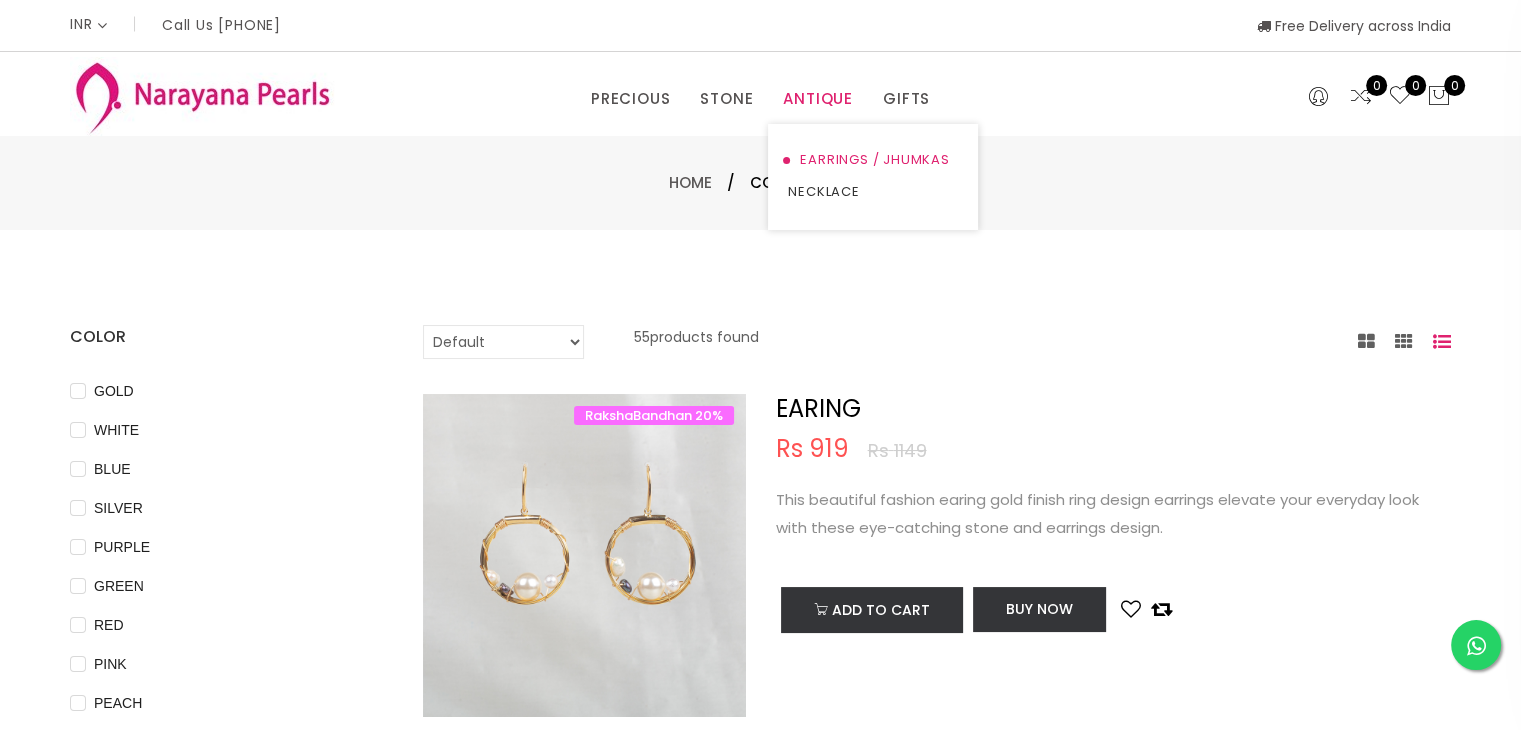 click on "EARRINGS / JHUMKAS" at bounding box center (873, 160) 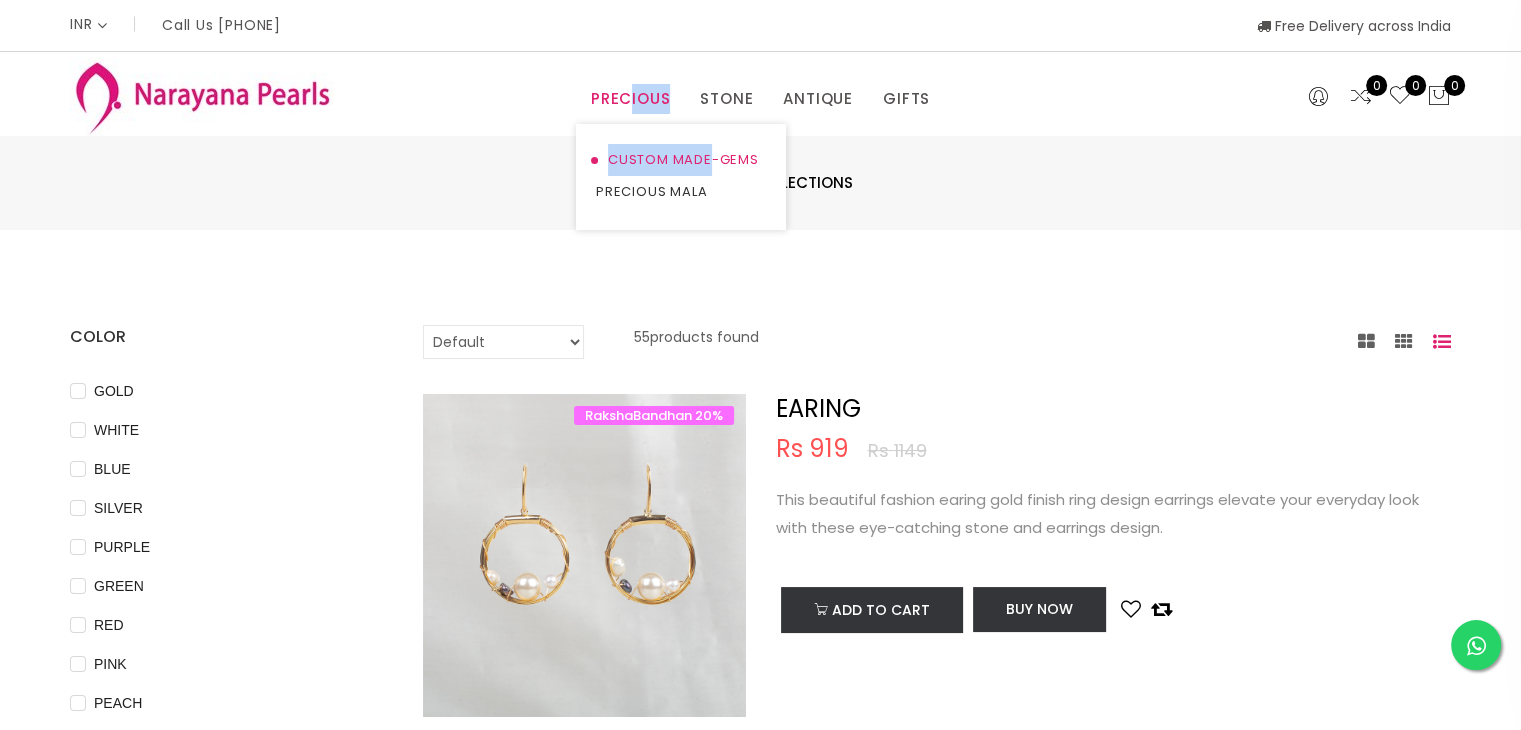 drag, startPoint x: 634, startPoint y: 97, endPoint x: 716, endPoint y: 158, distance: 102.20078 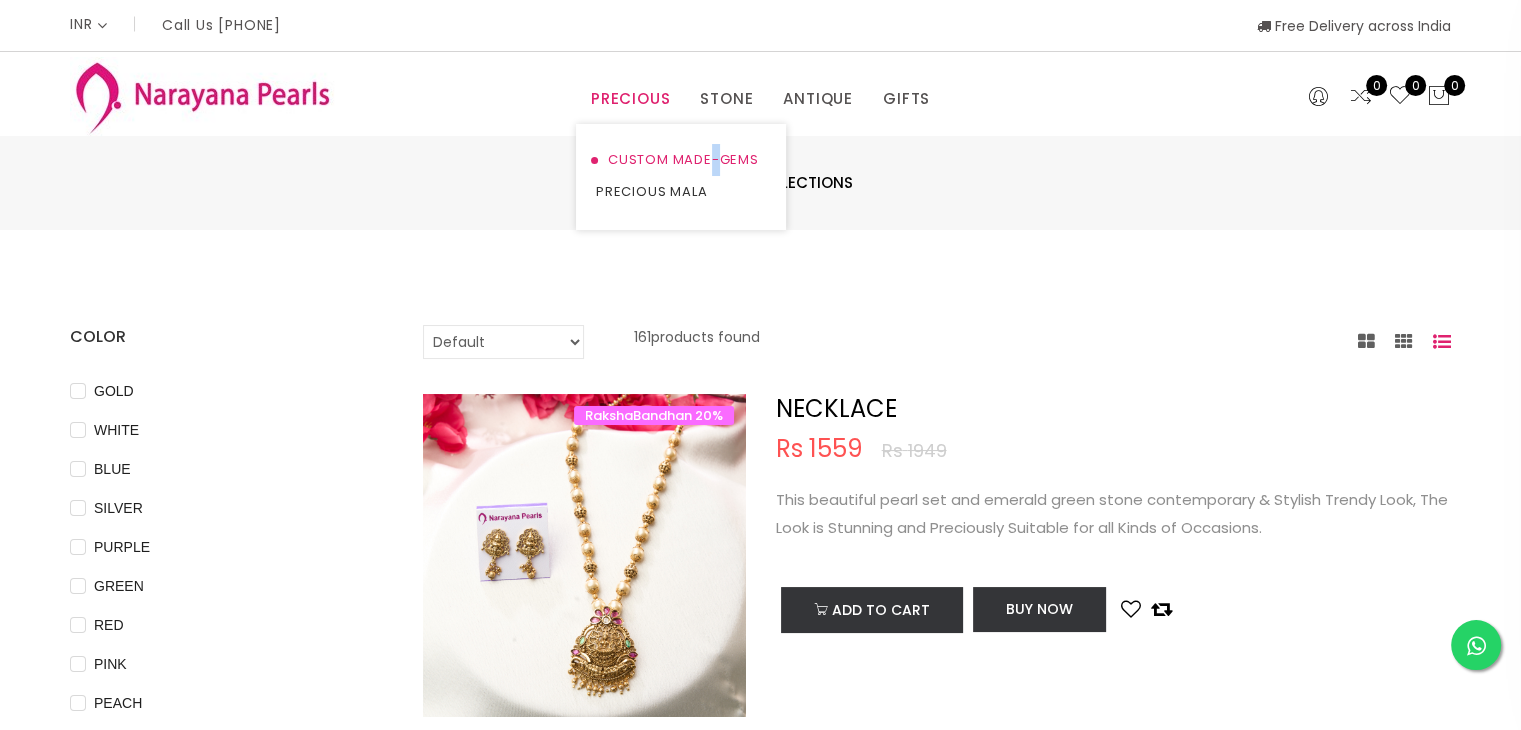 click on "CUSTOM MADE-GEMS" at bounding box center [681, 160] 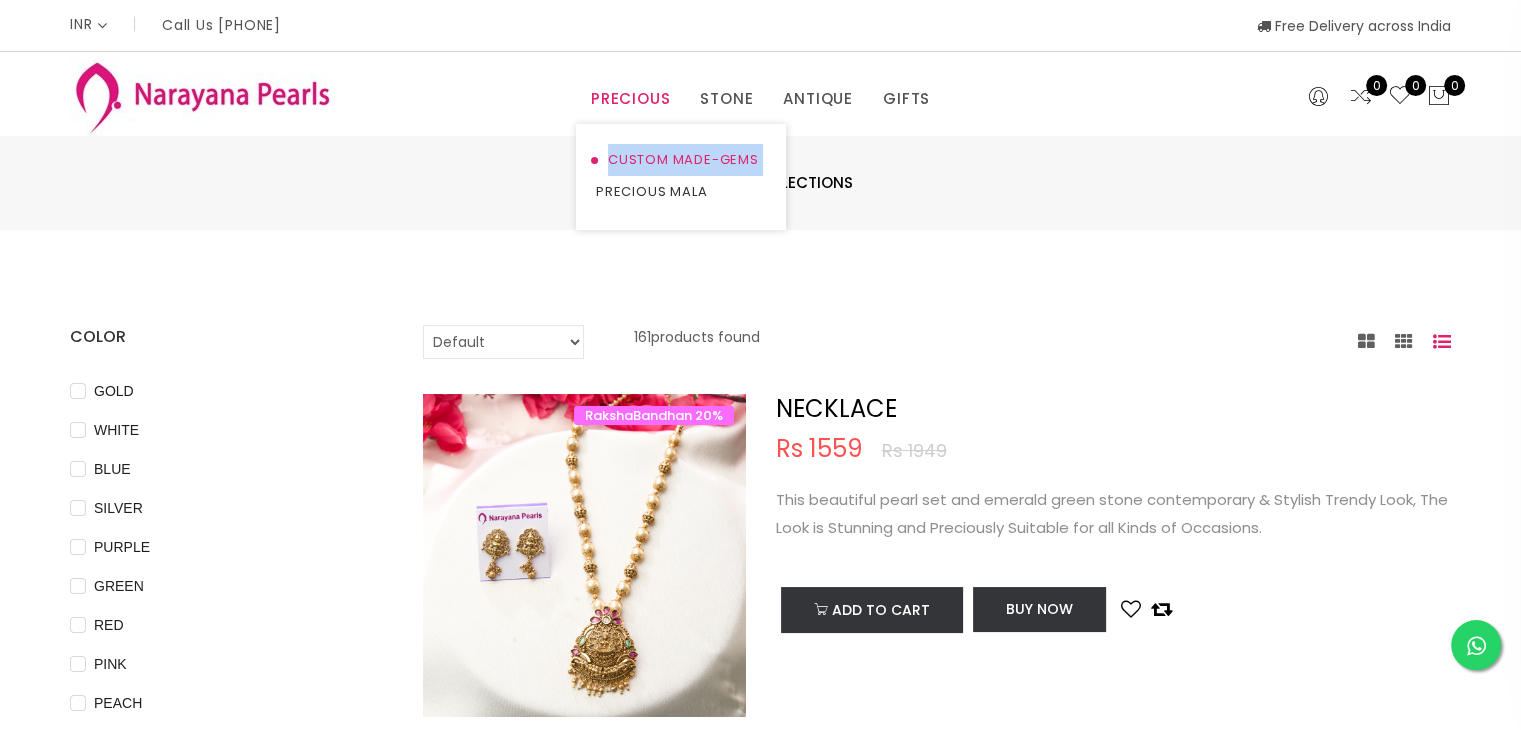 click on "CUSTOM MADE-GEMS" at bounding box center [681, 160] 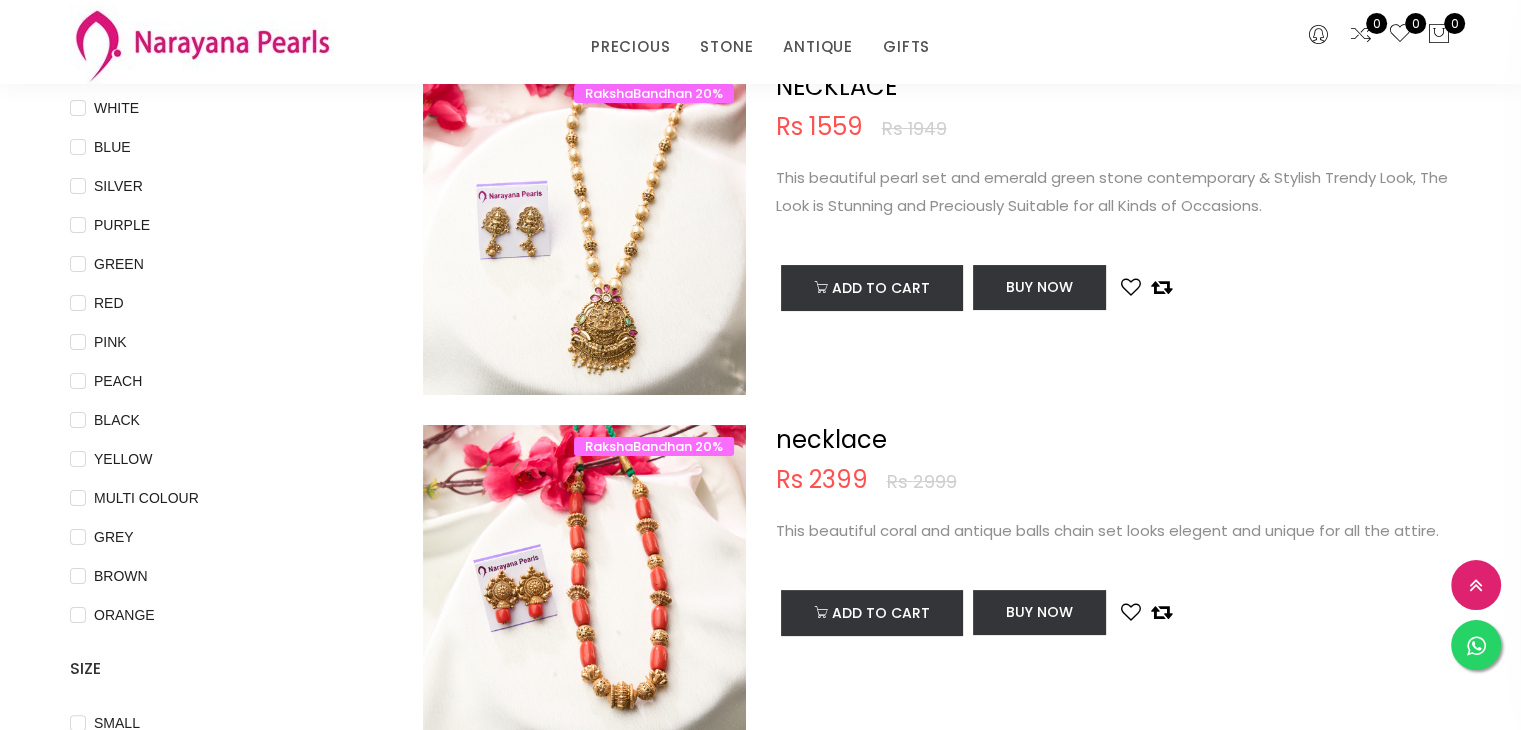 scroll, scrollTop: 240, scrollLeft: 0, axis: vertical 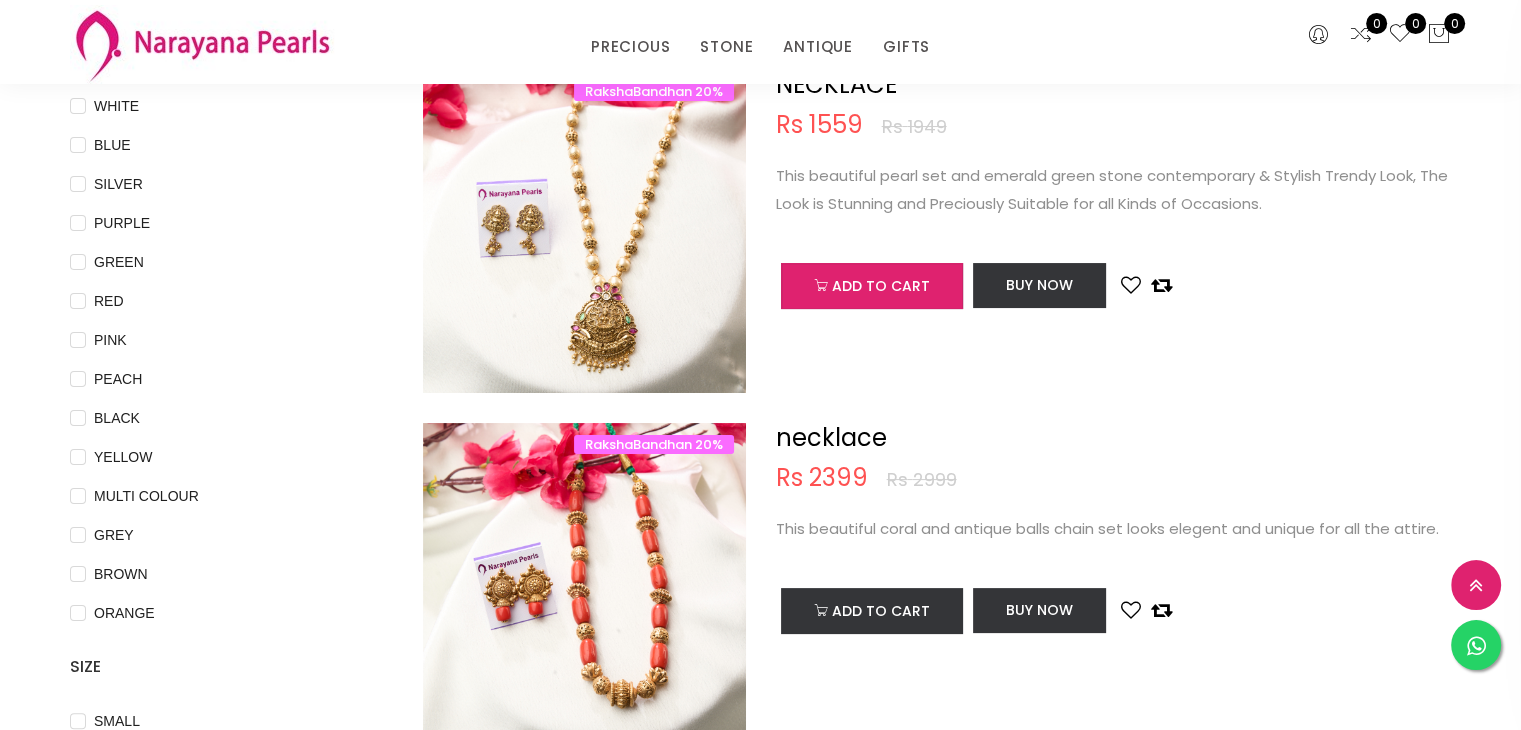 click on "Add to cart" at bounding box center (872, 286) 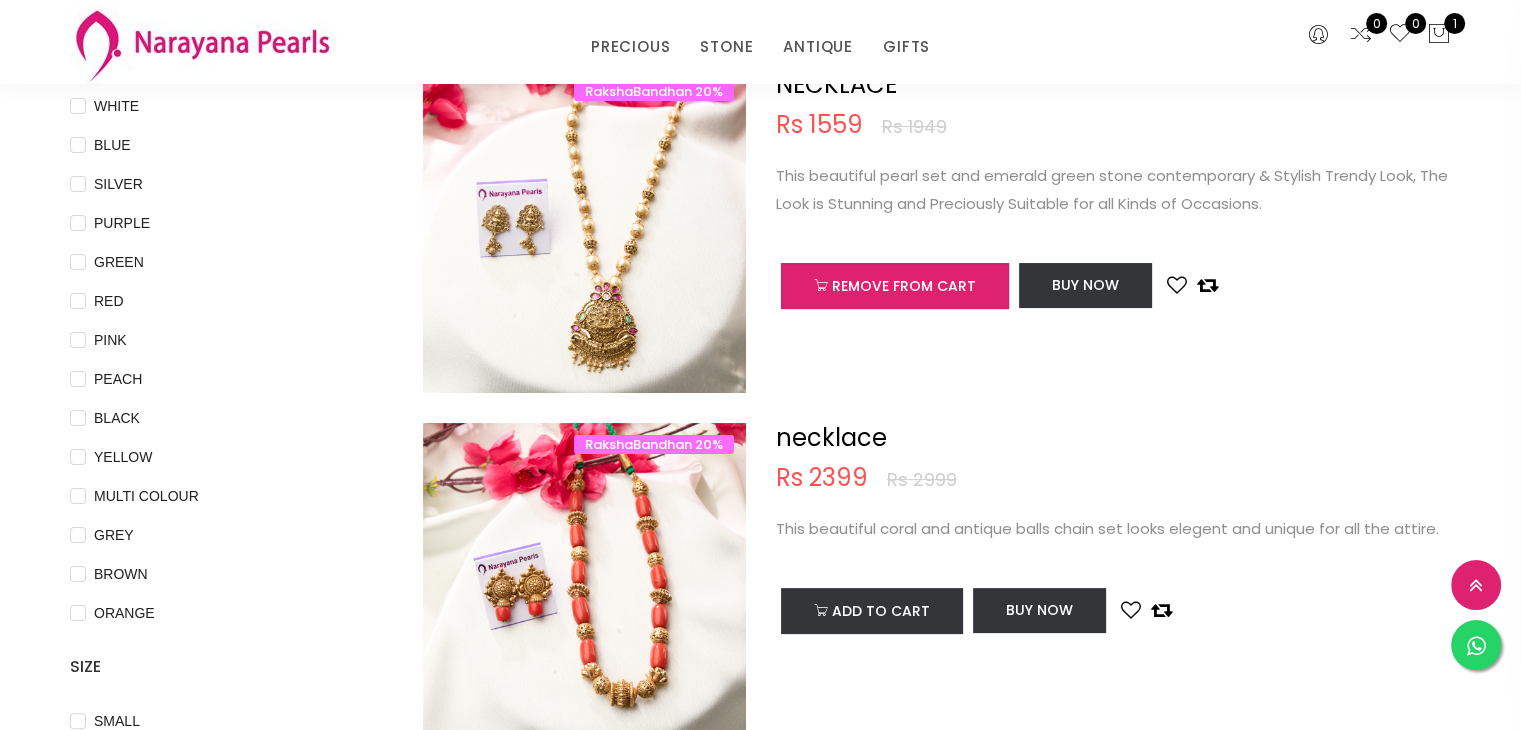 click on "Remove from cart" at bounding box center [895, 286] 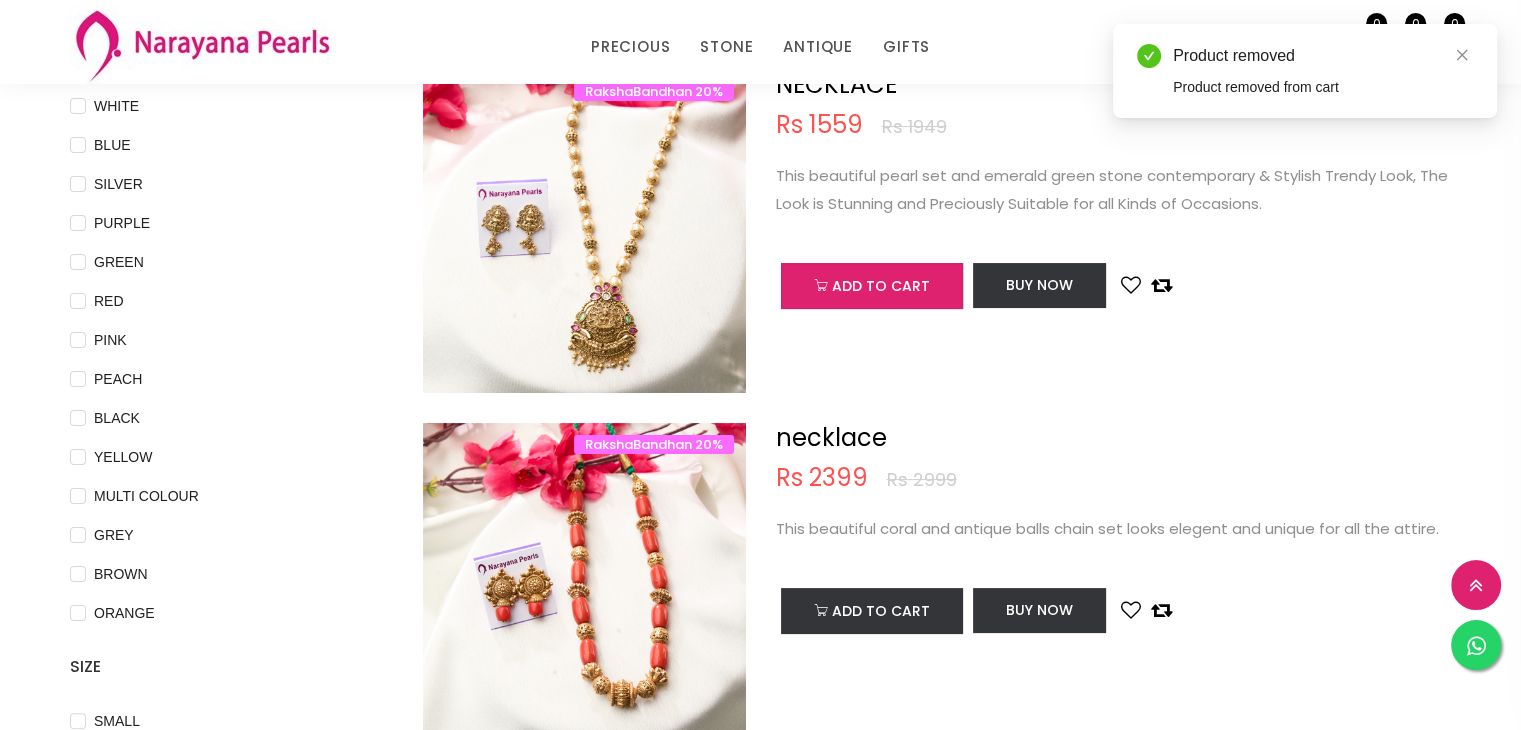 click on "Add to cart" at bounding box center (872, 286) 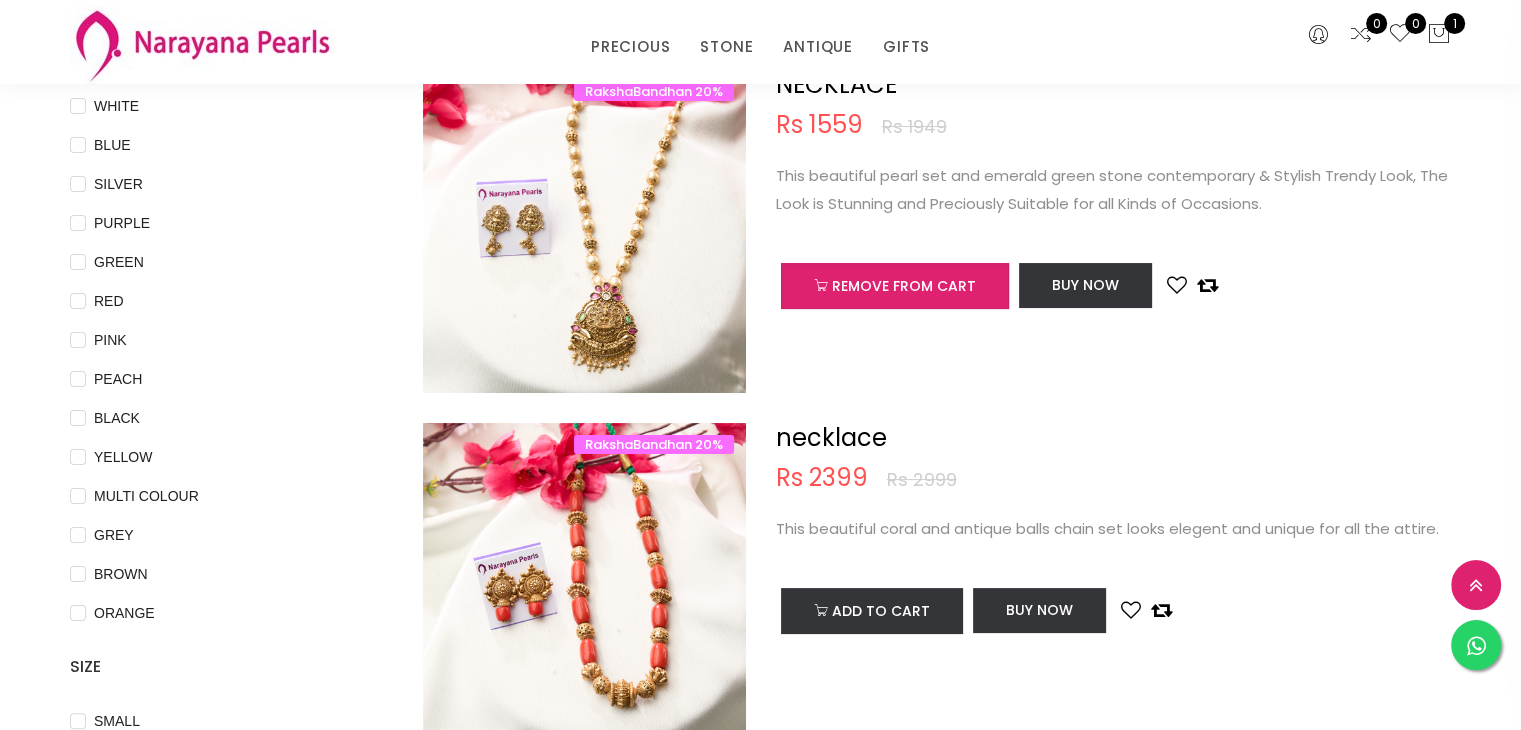 click on "Remove from cart" at bounding box center [895, 286] 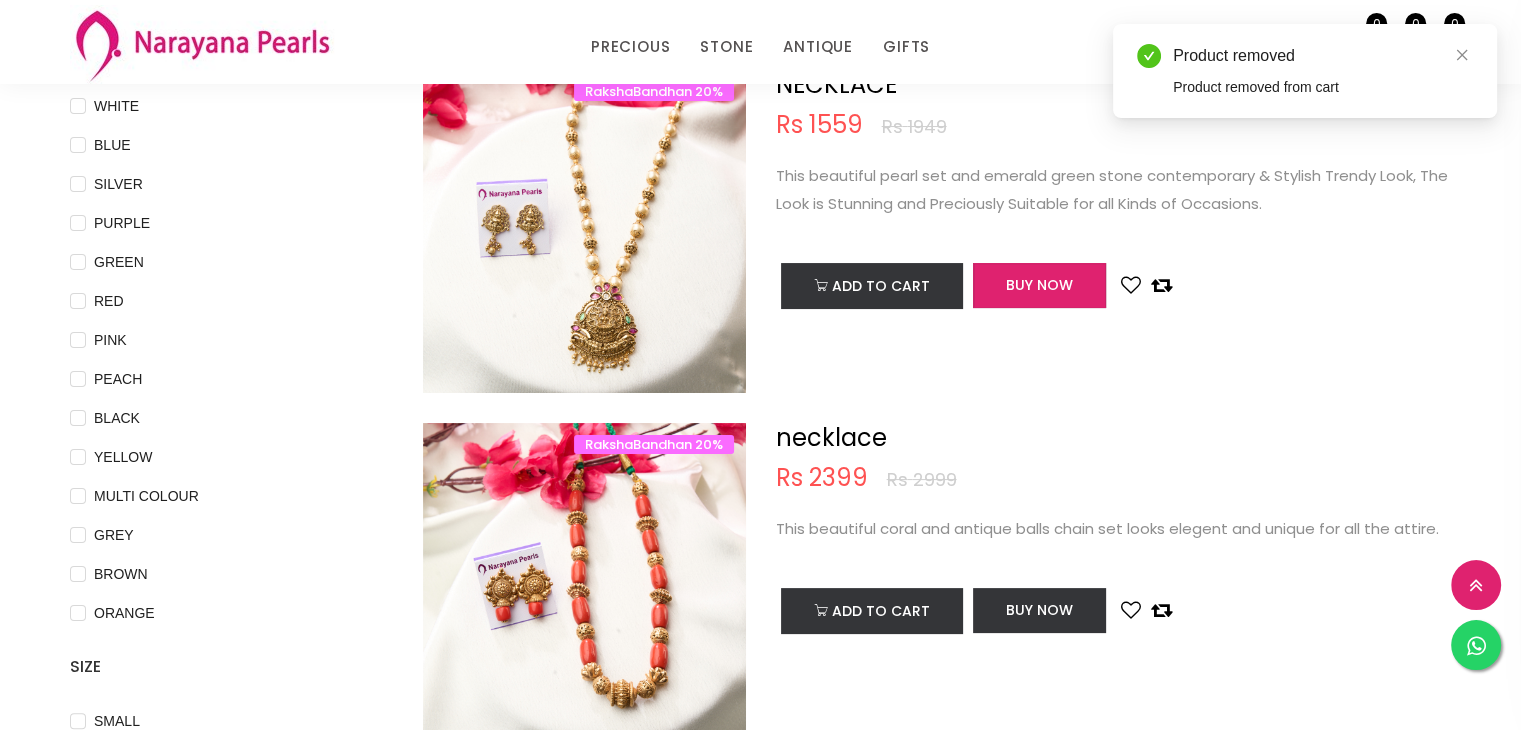 click on "Buy Now" at bounding box center [1039, 285] 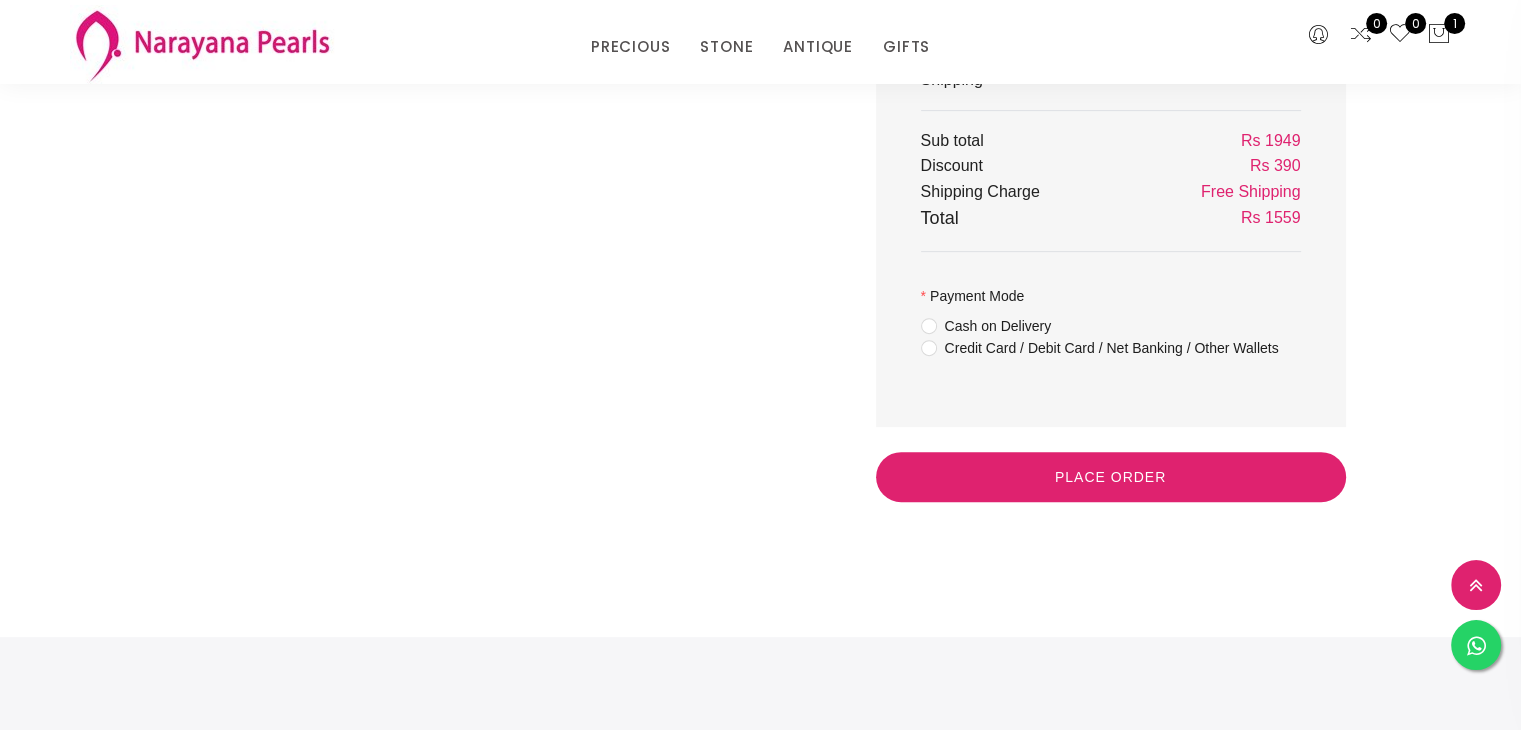 scroll, scrollTop: 760, scrollLeft: 0, axis: vertical 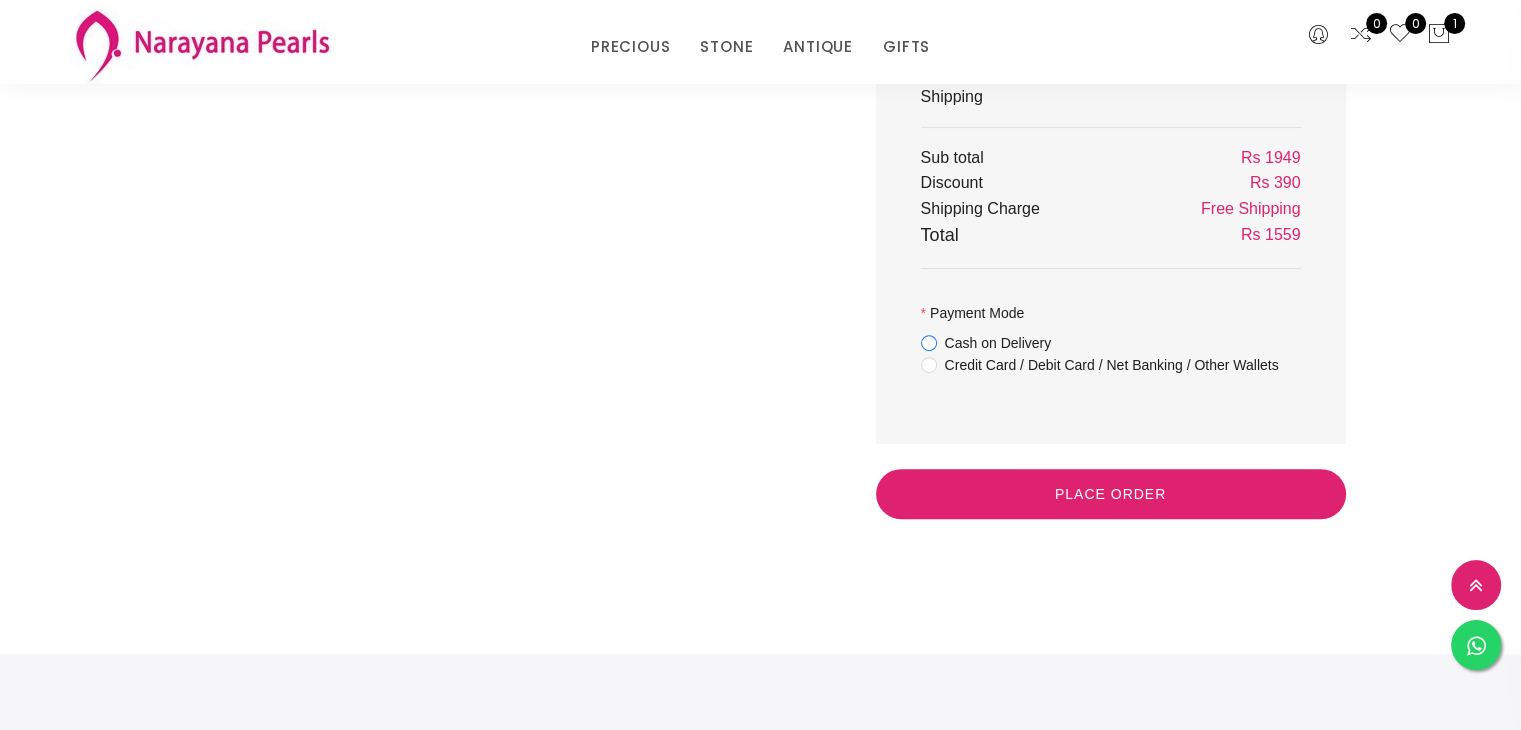 click on "Cash on Delivery" at bounding box center (998, 343) 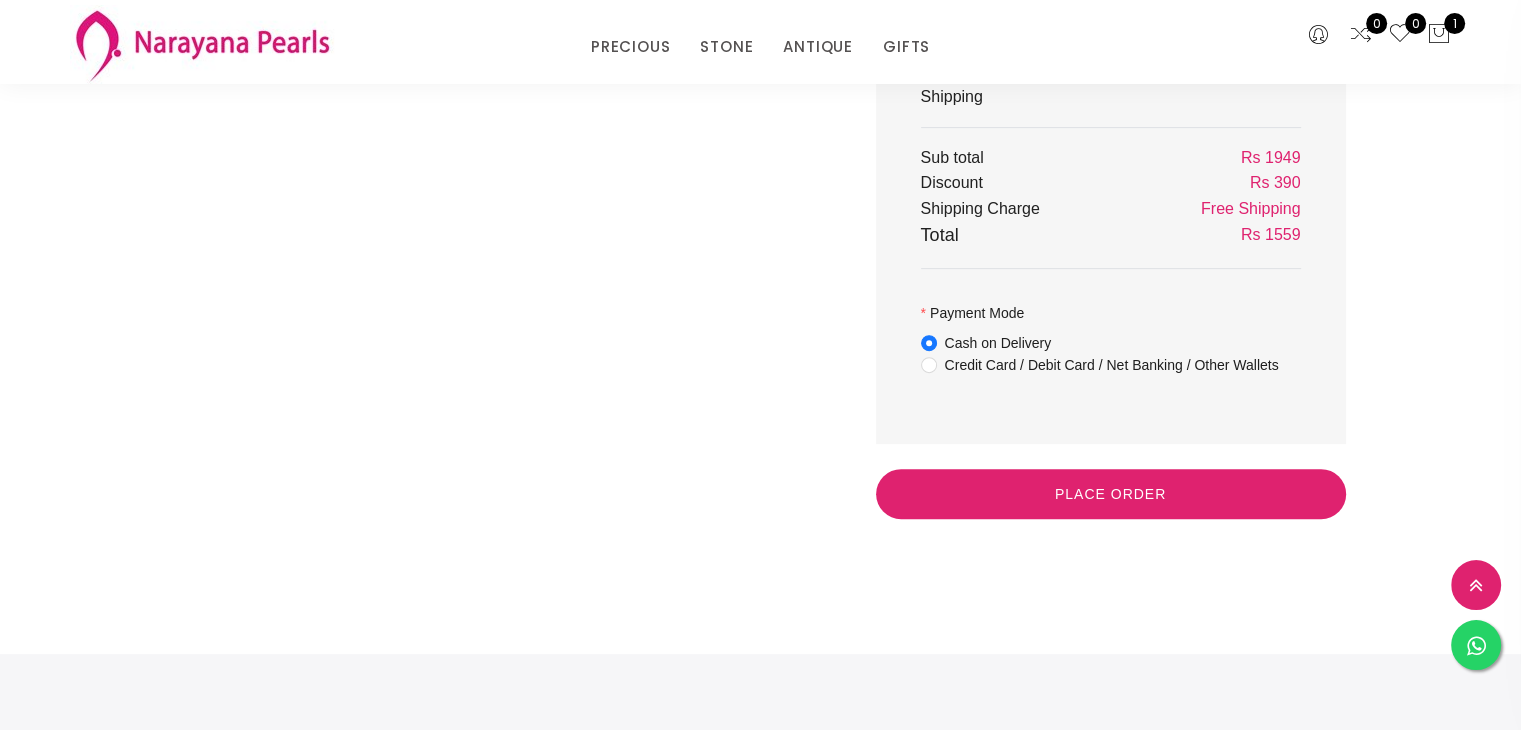 click on "Cash on Delivery" at bounding box center (998, 343) 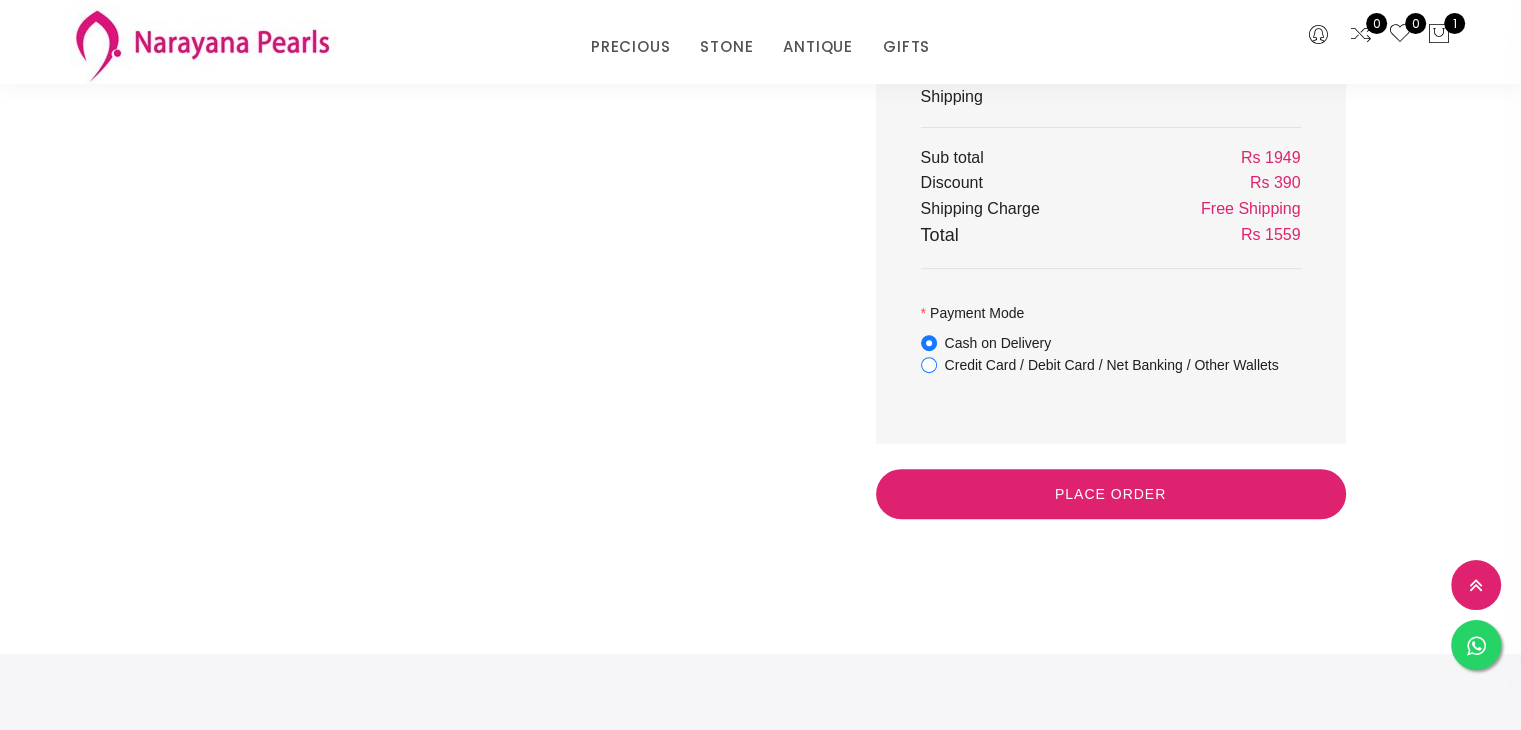 click on "Credit Card / Debit Card / Net Banking / Other Wallets" at bounding box center [1112, 365] 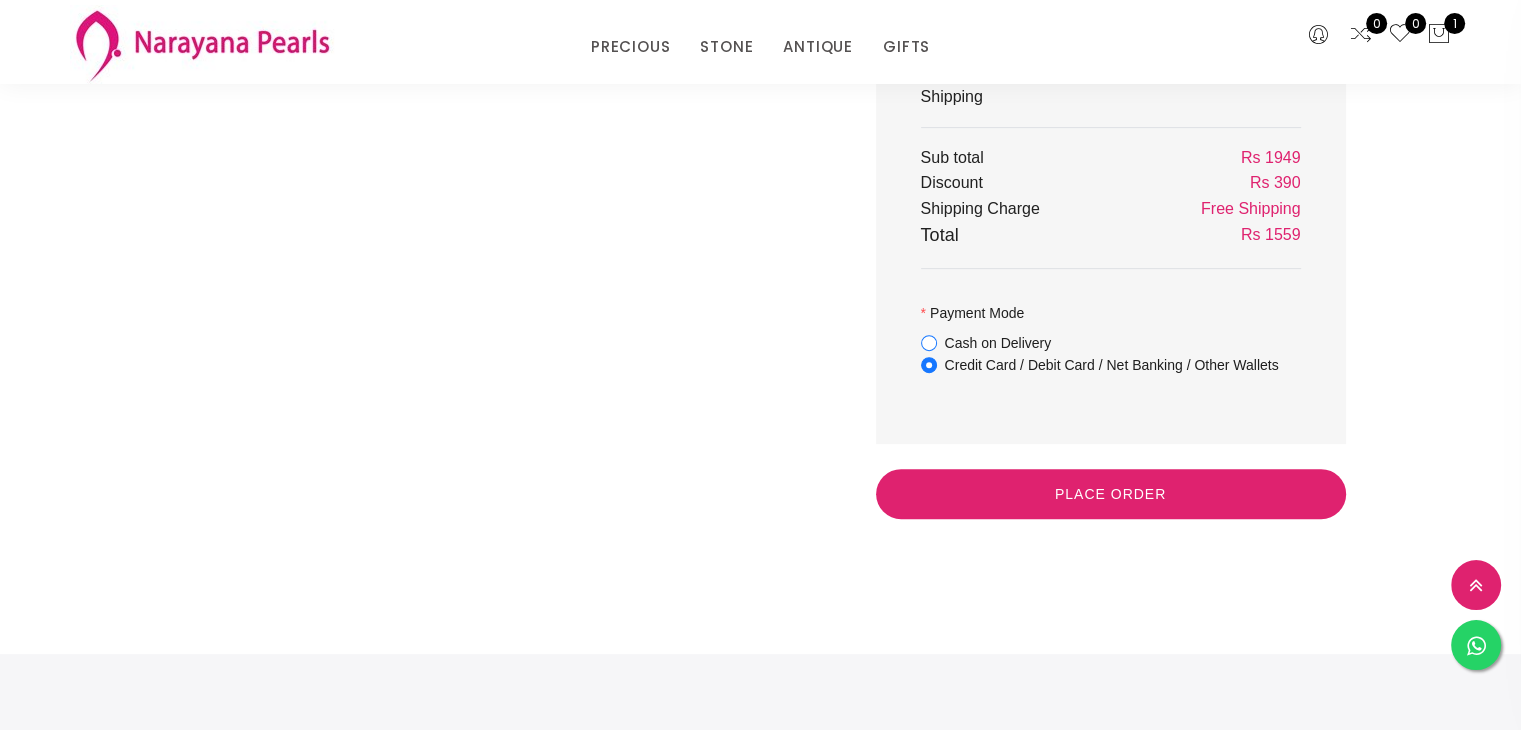 click on "Cash on Delivery" at bounding box center [998, 343] 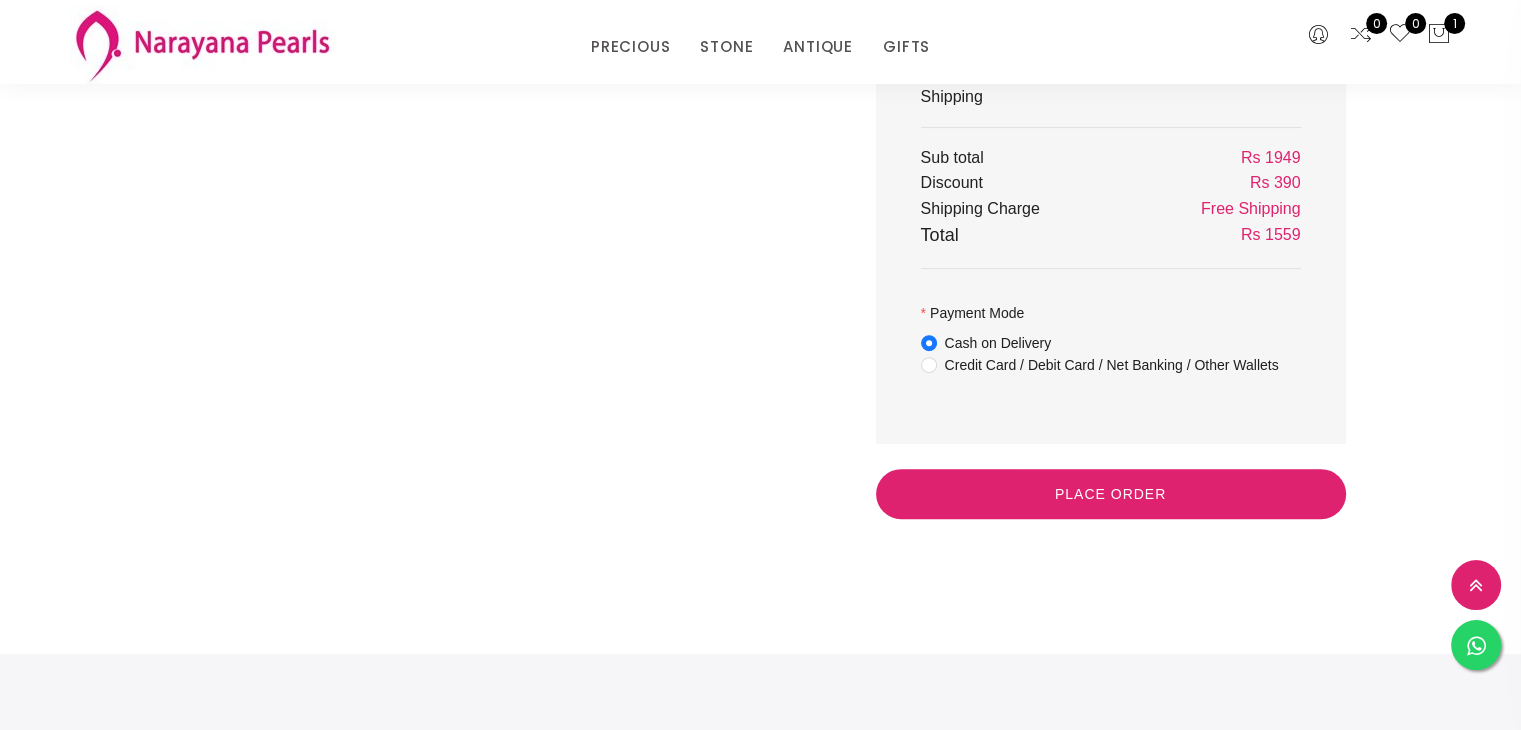 click on "Credit Card / Debit Card / Net Banking / Other Wallets" at bounding box center [929, 379] 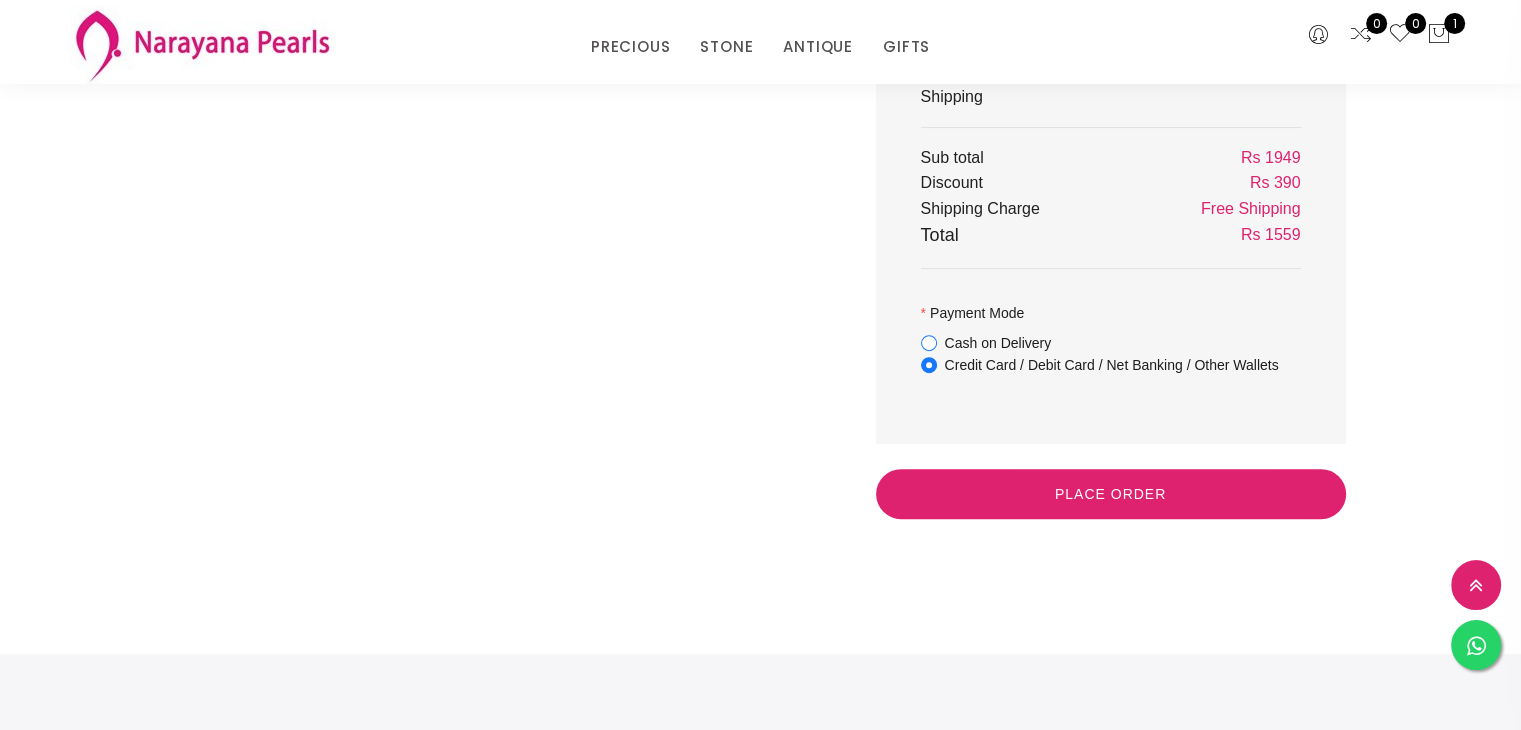 click on "Cash on Delivery" at bounding box center (929, 357) 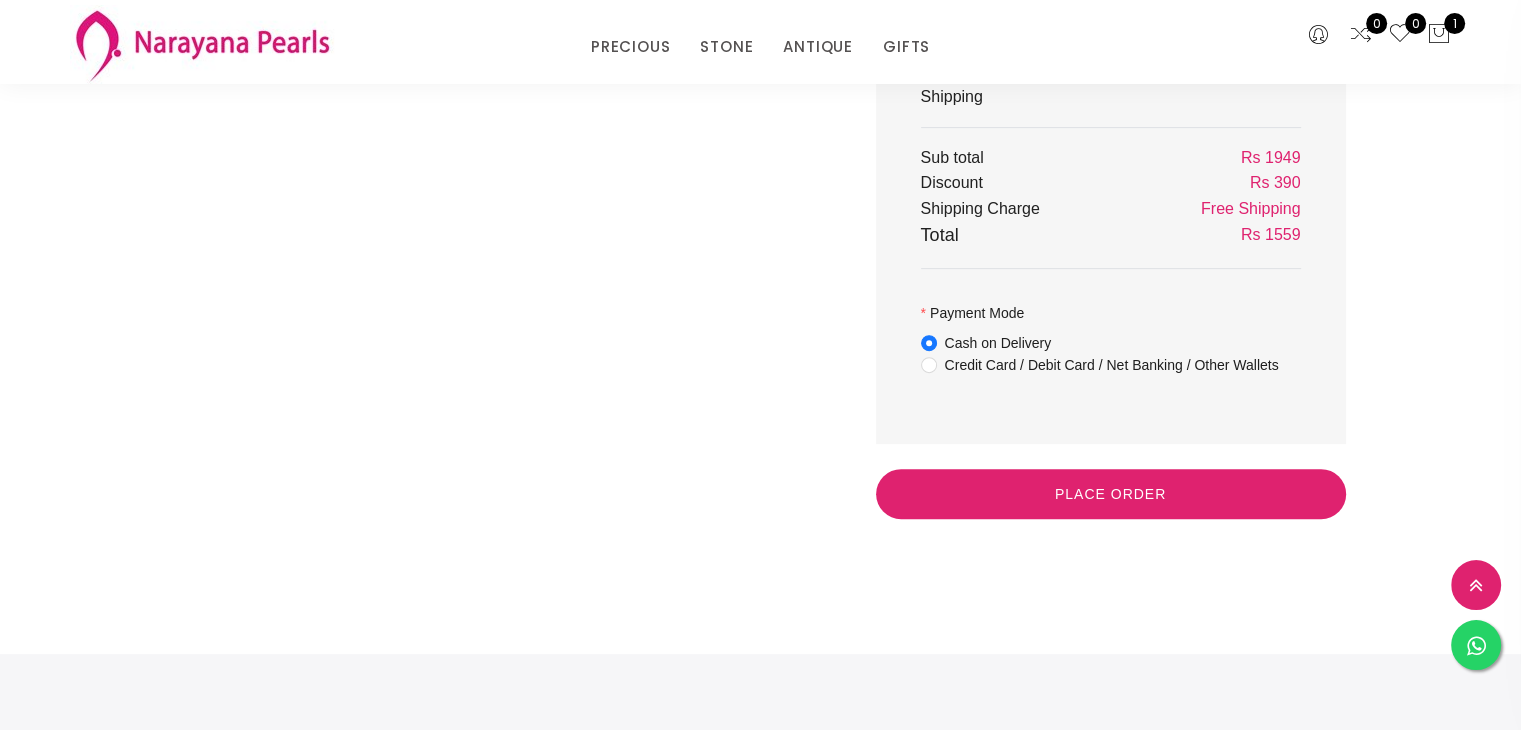 click on "Credit Card / Debit Card / Net Banking / Other Wallets" at bounding box center (929, 379) 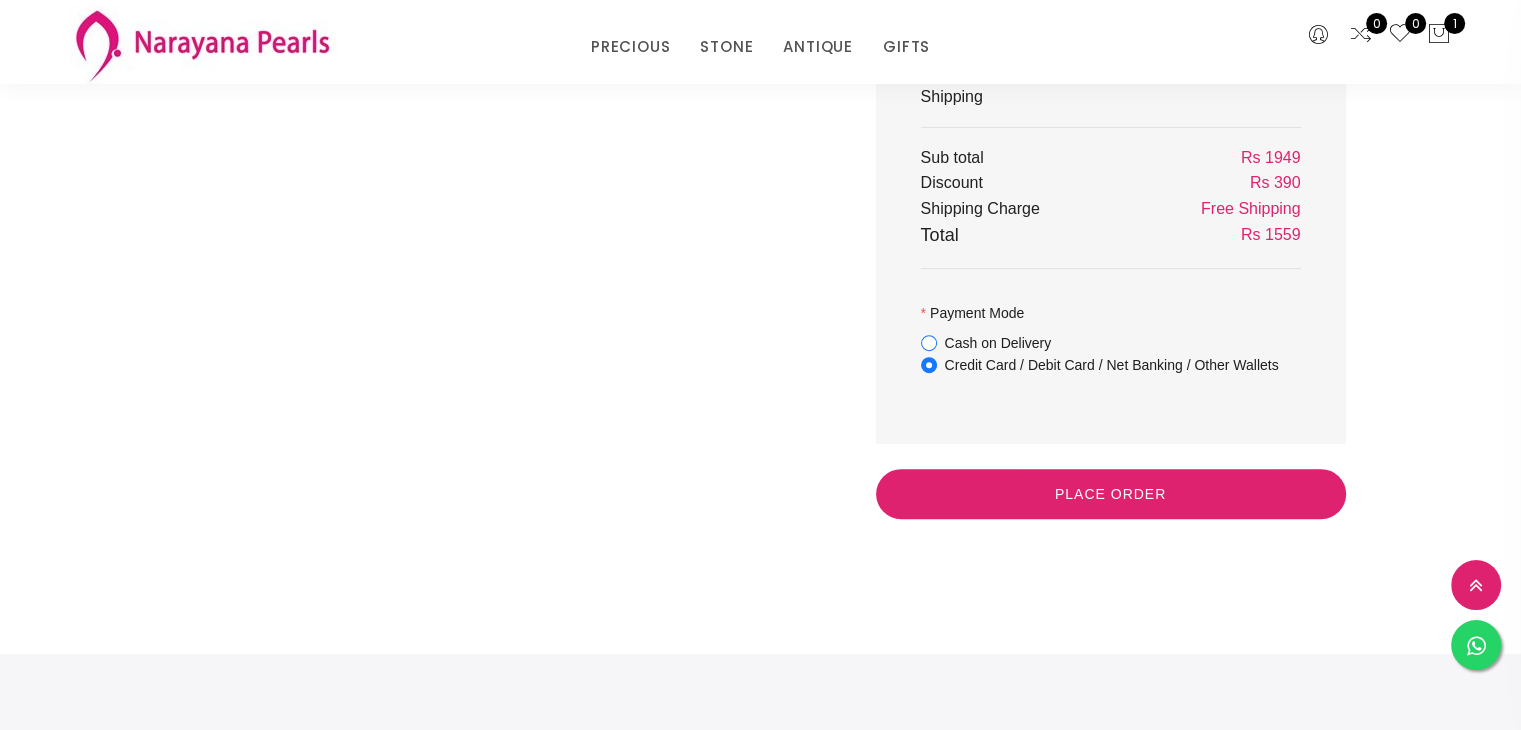 click on "Cash on Delivery" at bounding box center (929, 357) 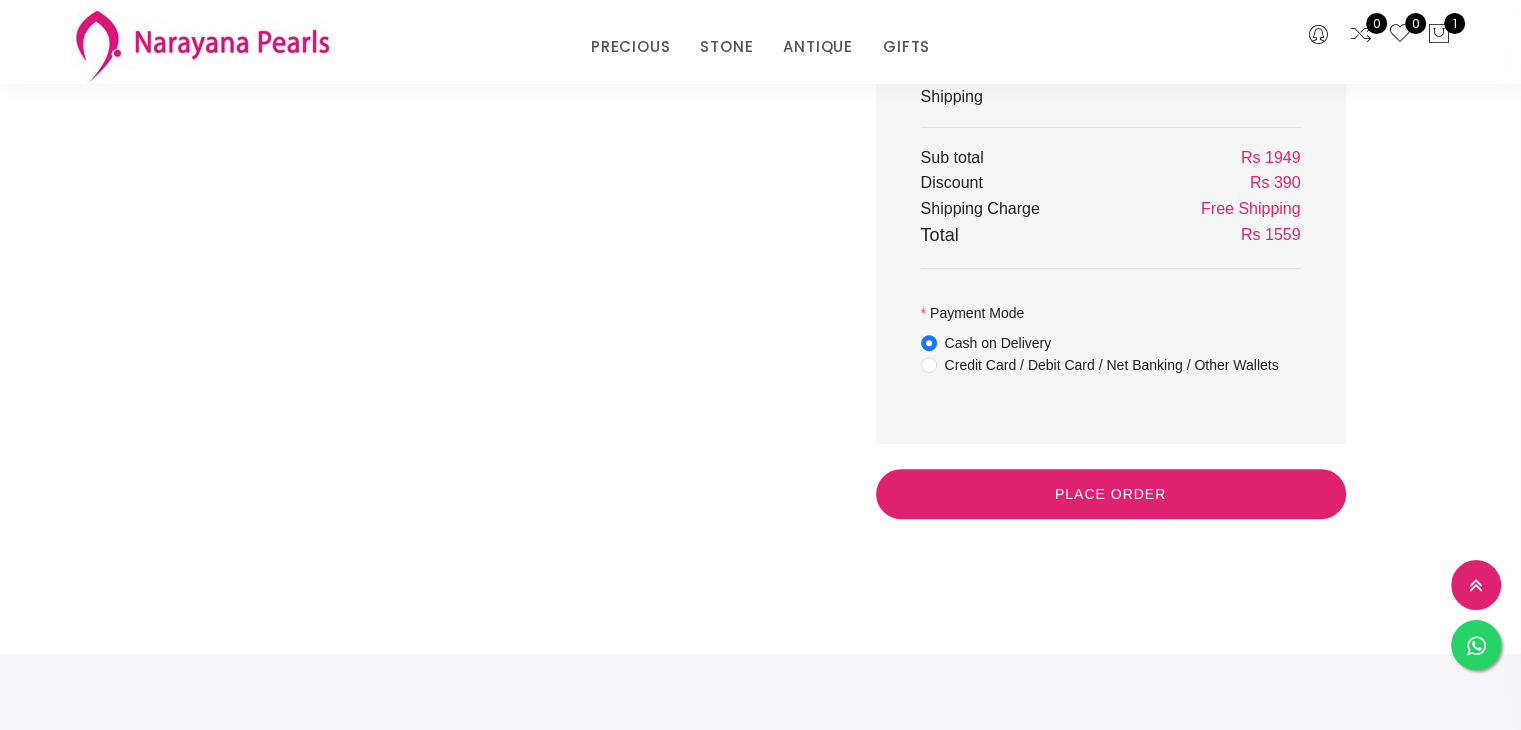 click on "Credit Card / Debit Card / Net Banking / Other Wallets" at bounding box center [929, 379] 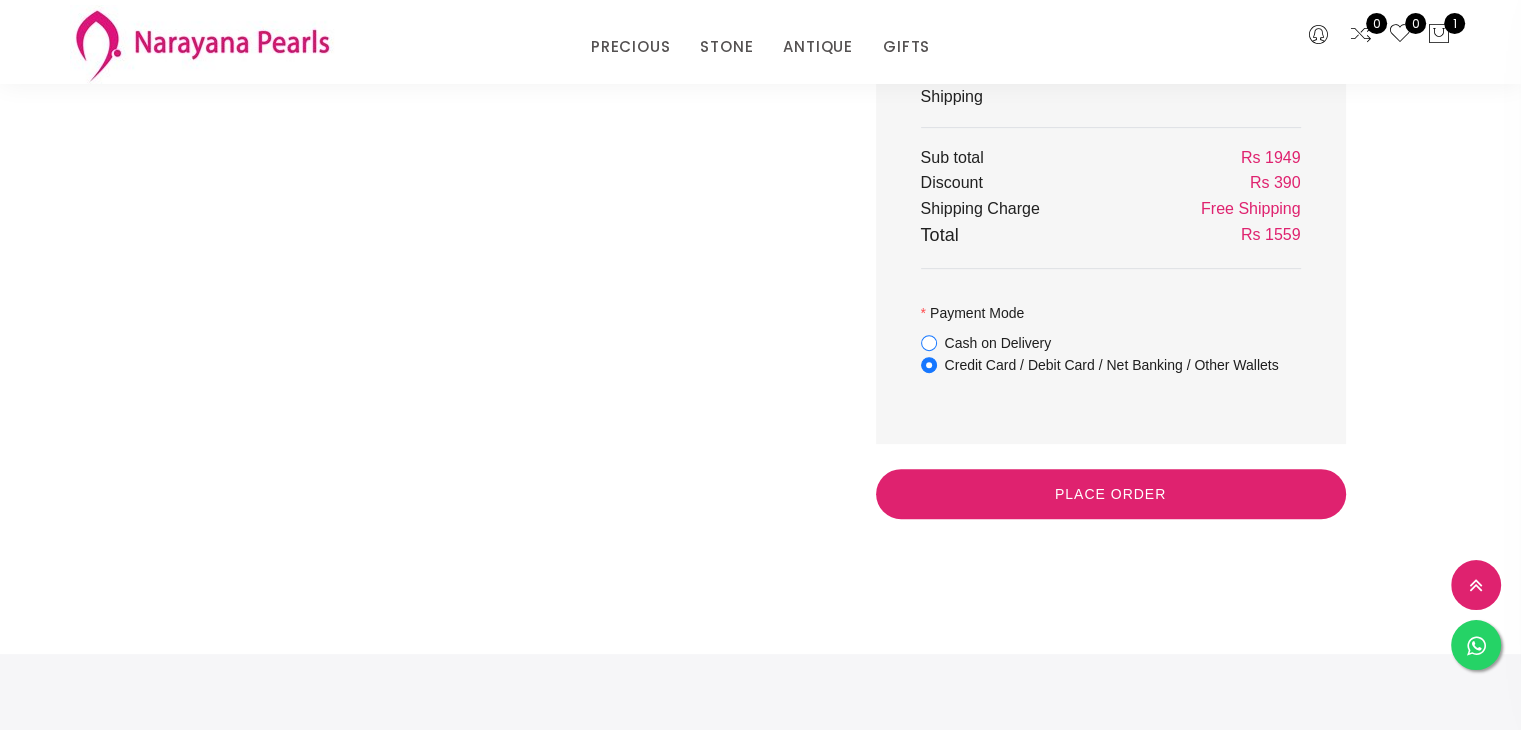 click on "Cash on Delivery" at bounding box center [929, 357] 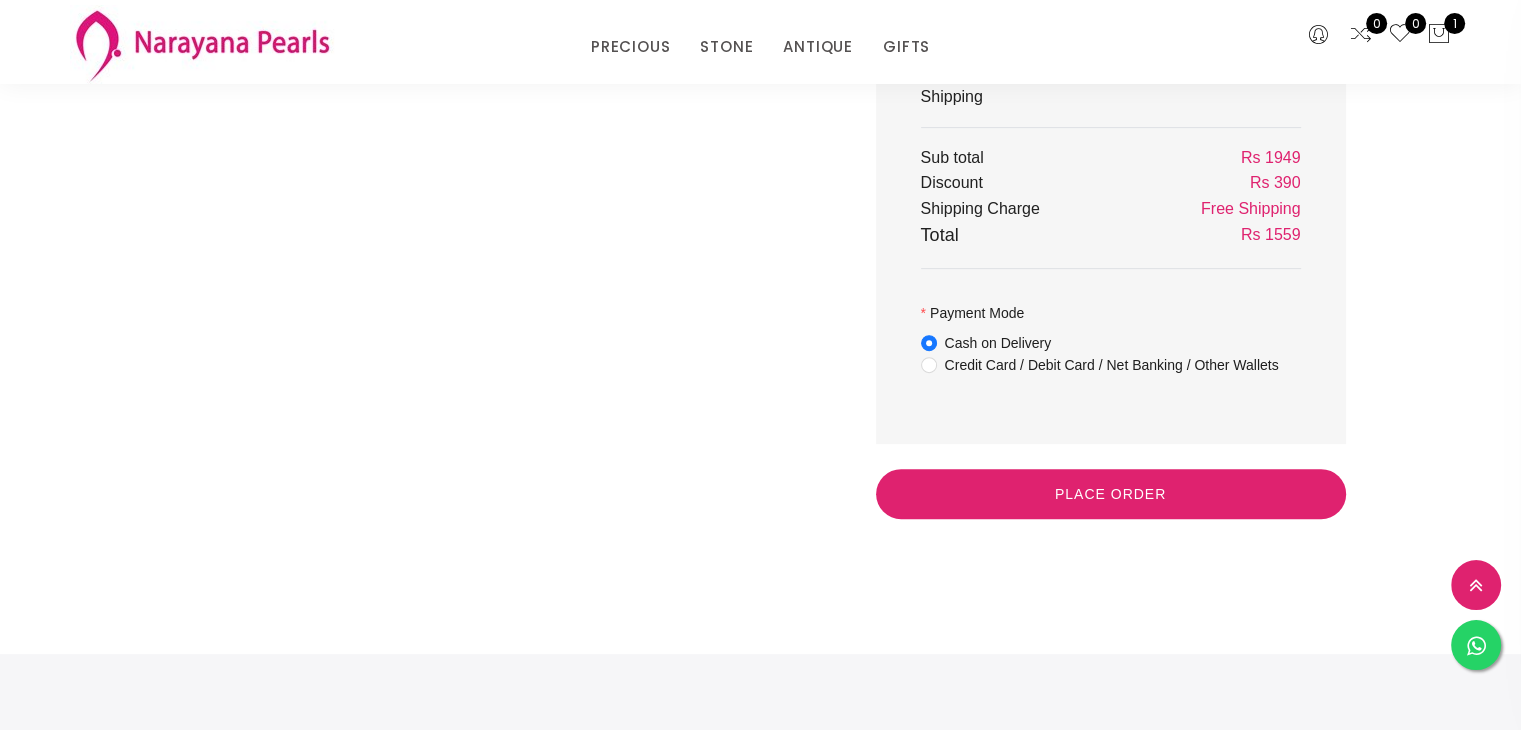 click on "Free Shipping" at bounding box center (1251, 208) 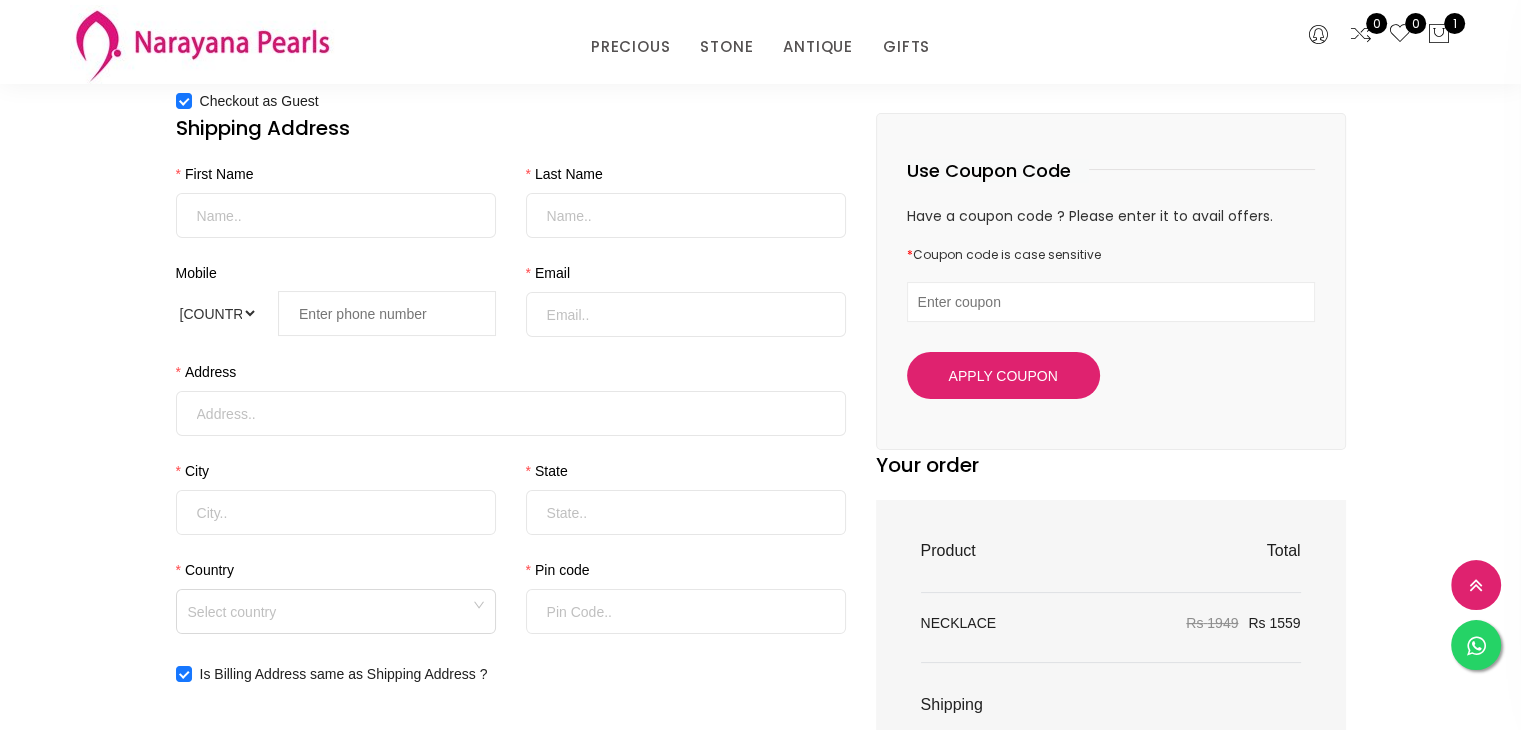 scroll, scrollTop: 120, scrollLeft: 0, axis: vertical 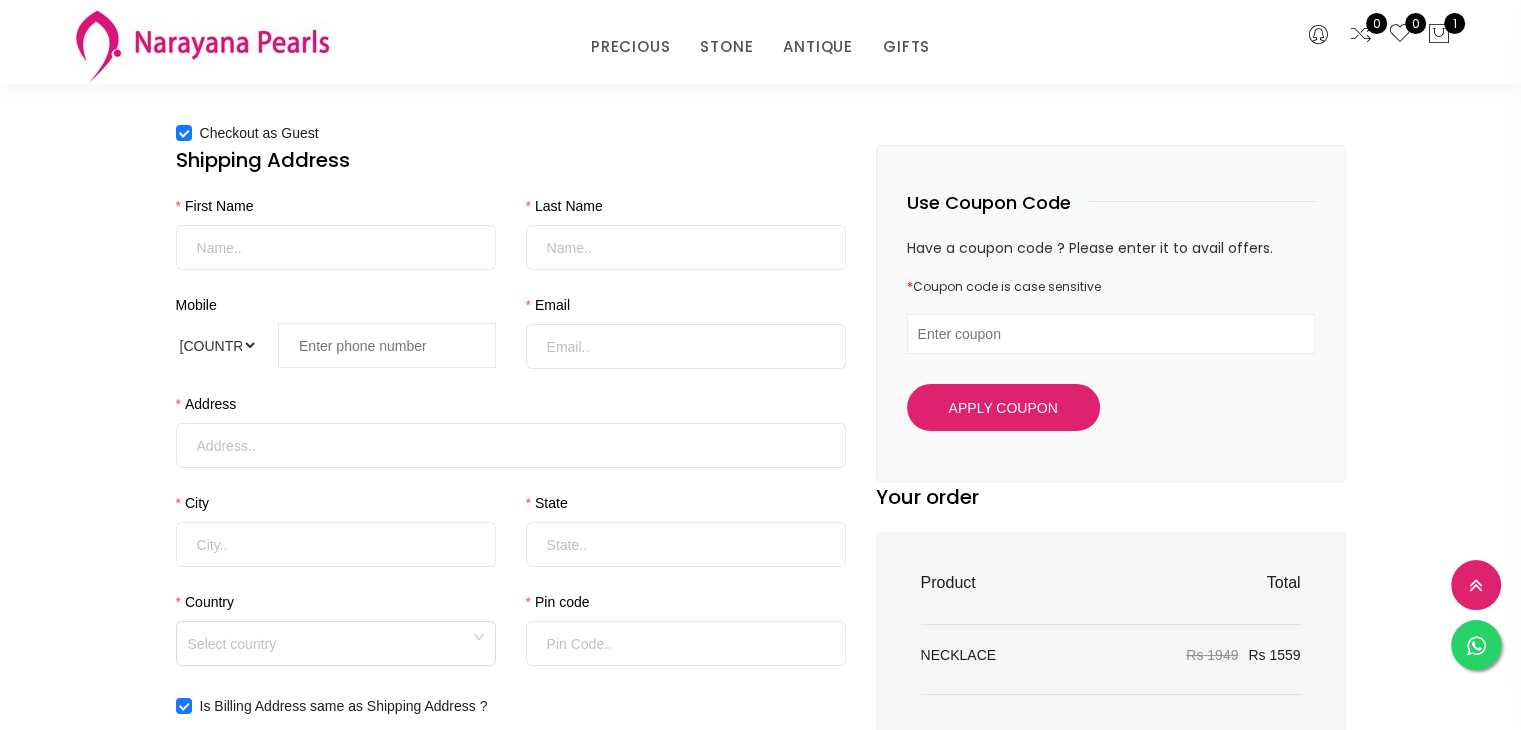 click at bounding box center (1111, 334) 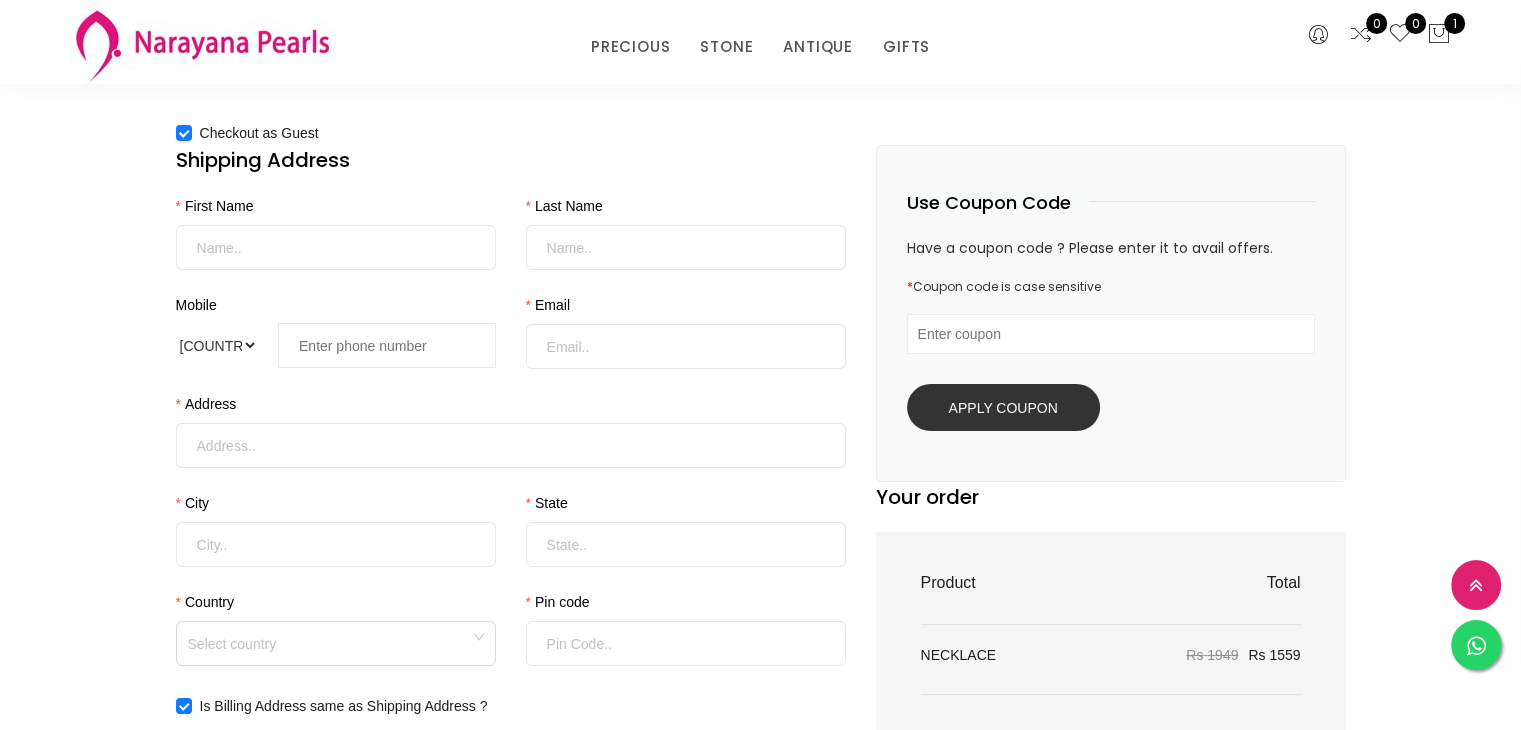 click on "Apply Coupon" at bounding box center (1003, 407) 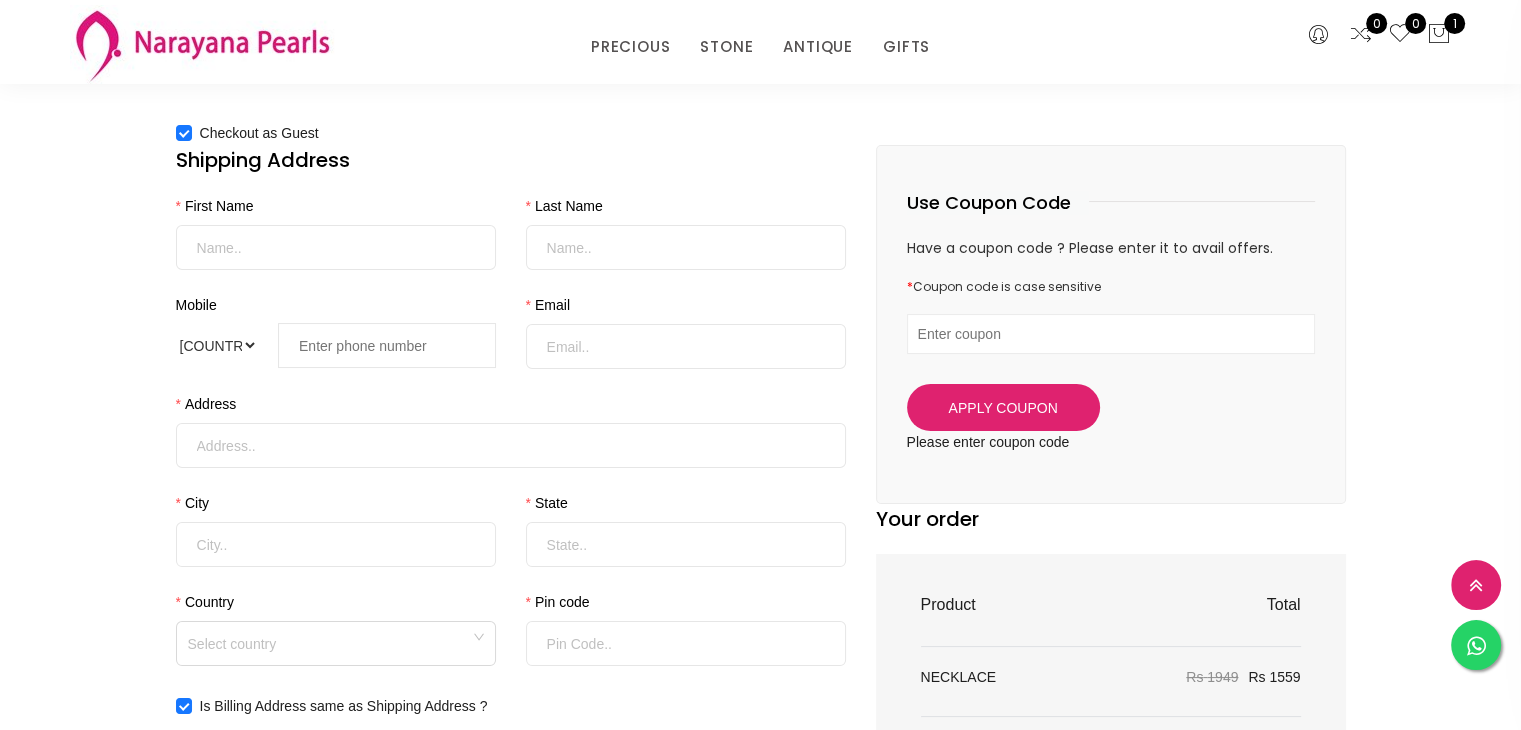 click at bounding box center [1111, 334] 